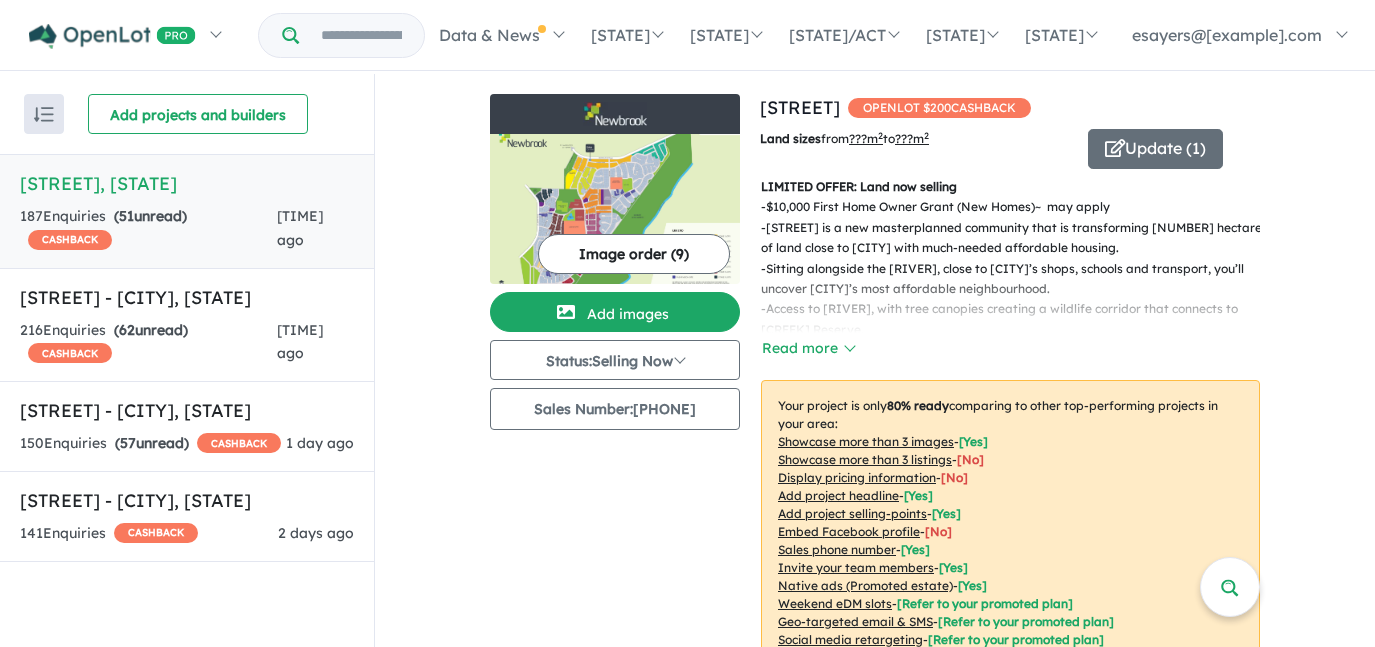 scroll, scrollTop: 2, scrollLeft: 0, axis: vertical 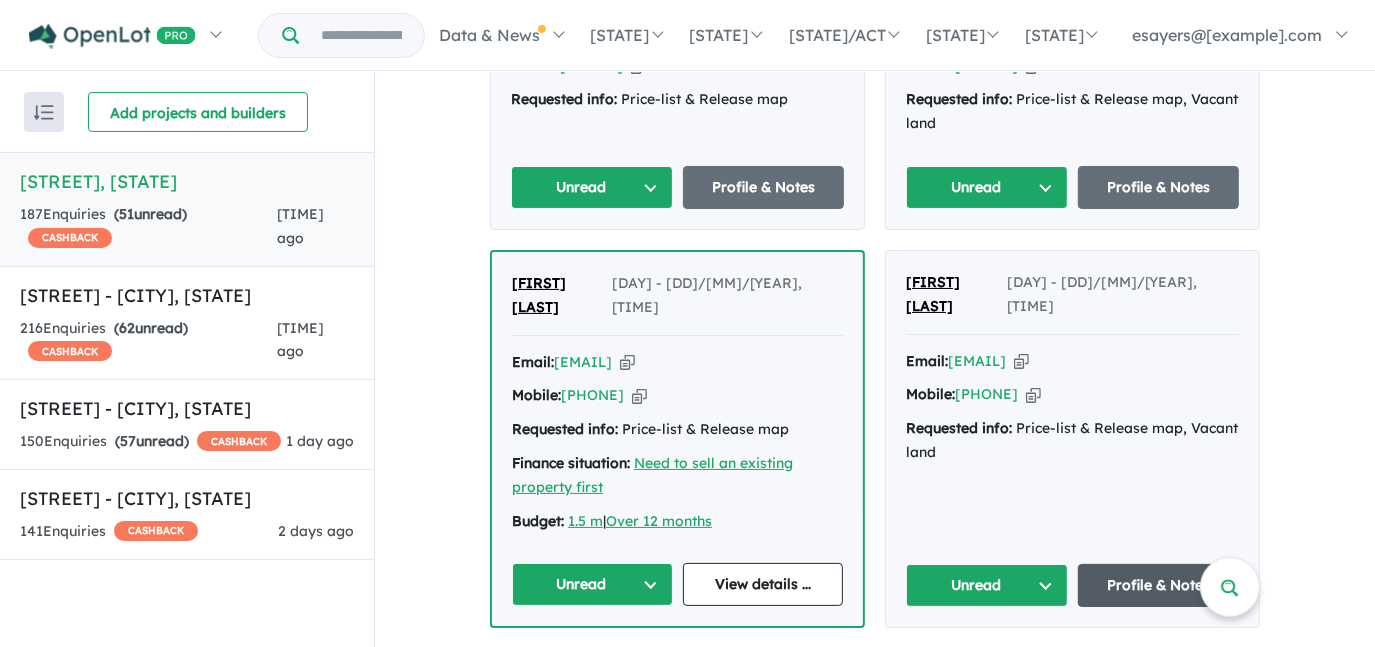 click on "Profile & Notes" at bounding box center [1122, 520] 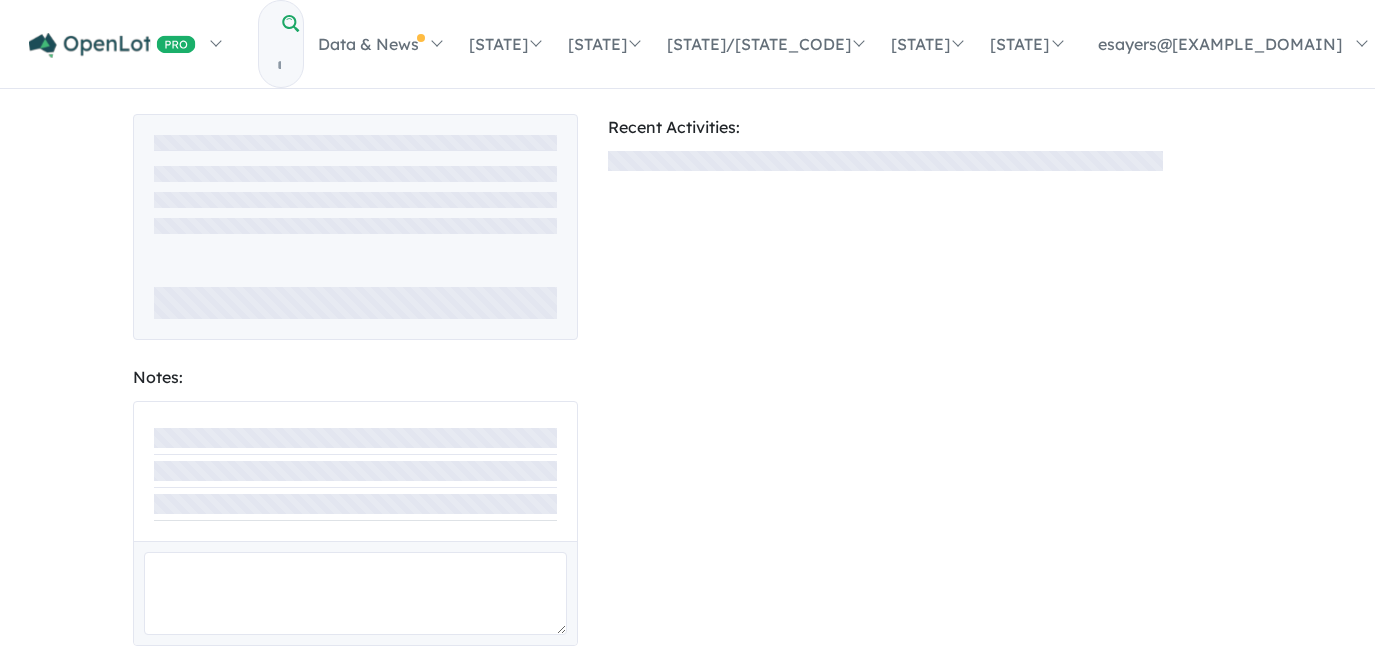 scroll, scrollTop: 0, scrollLeft: 0, axis: both 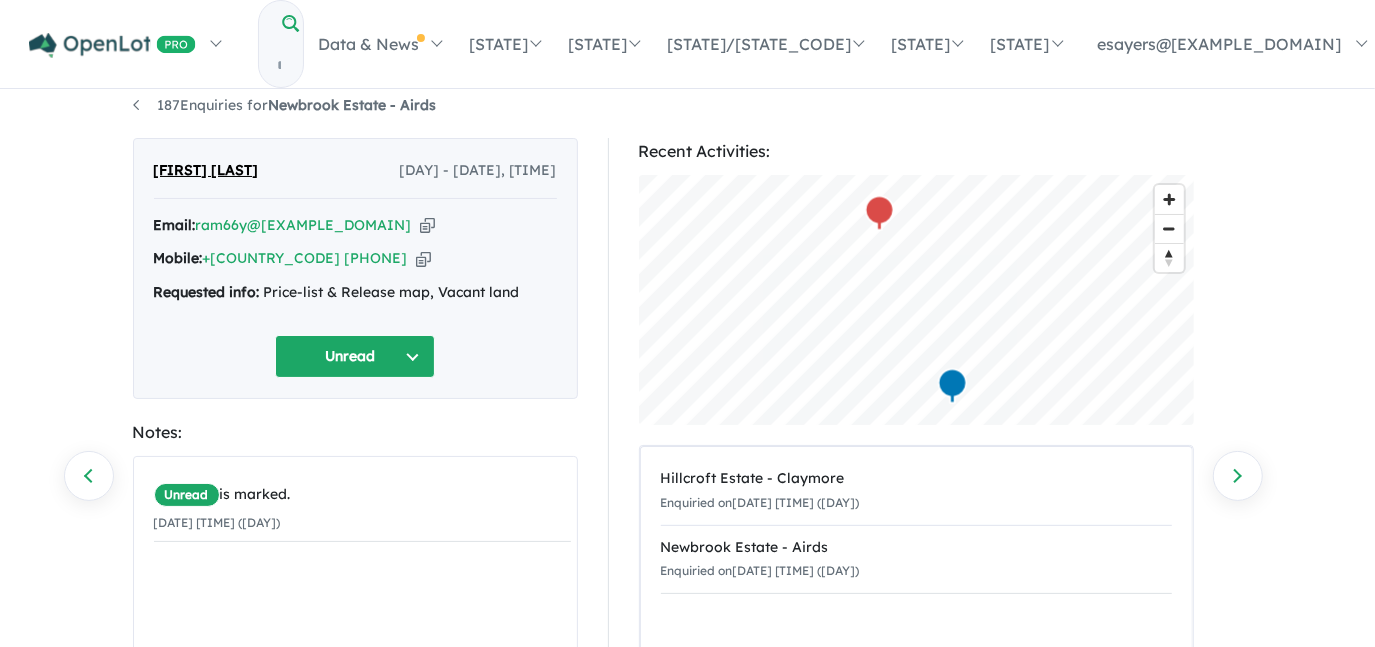 click on "Unread" at bounding box center (355, 356) 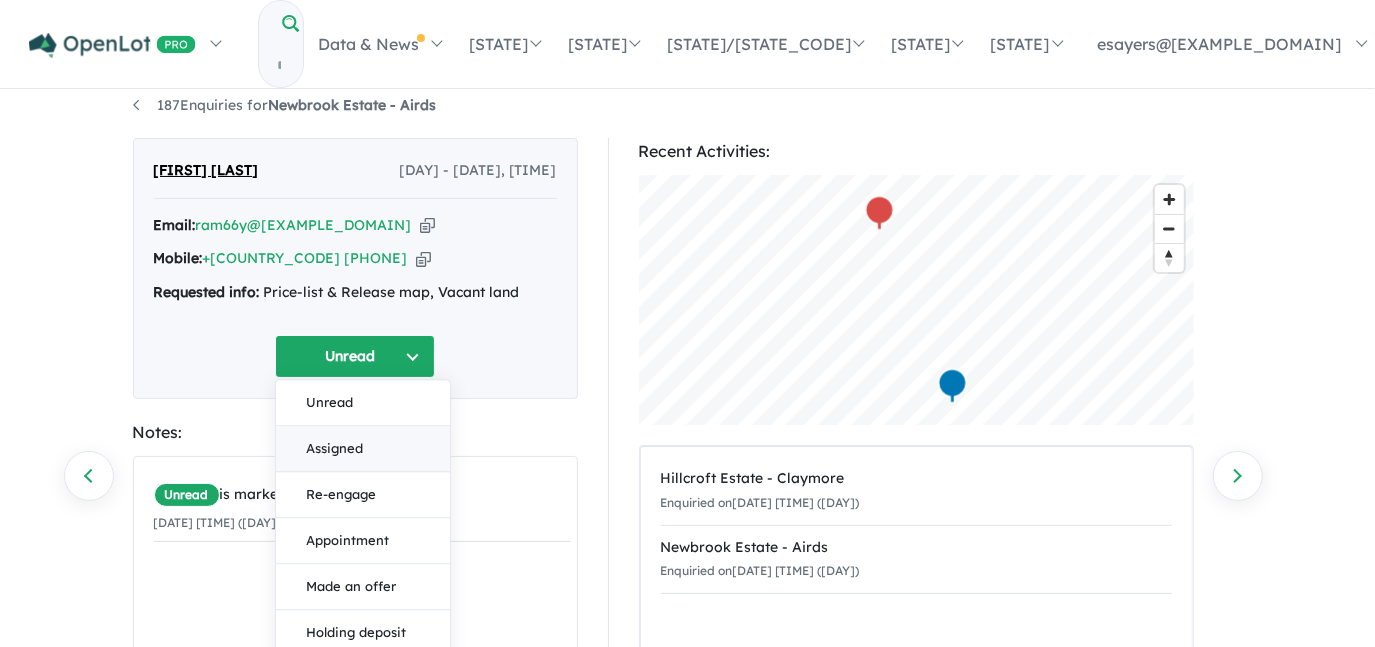 click on "[STATUS]" at bounding box center (363, 449) 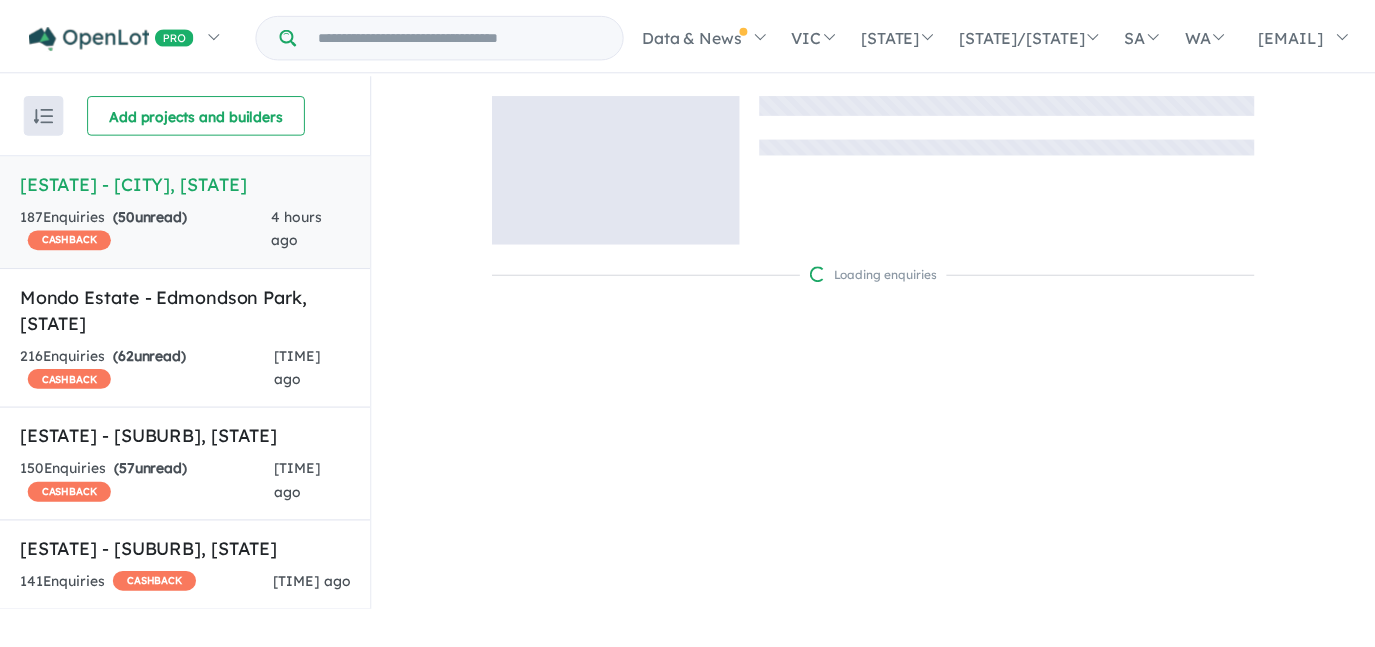 scroll, scrollTop: 2, scrollLeft: 0, axis: vertical 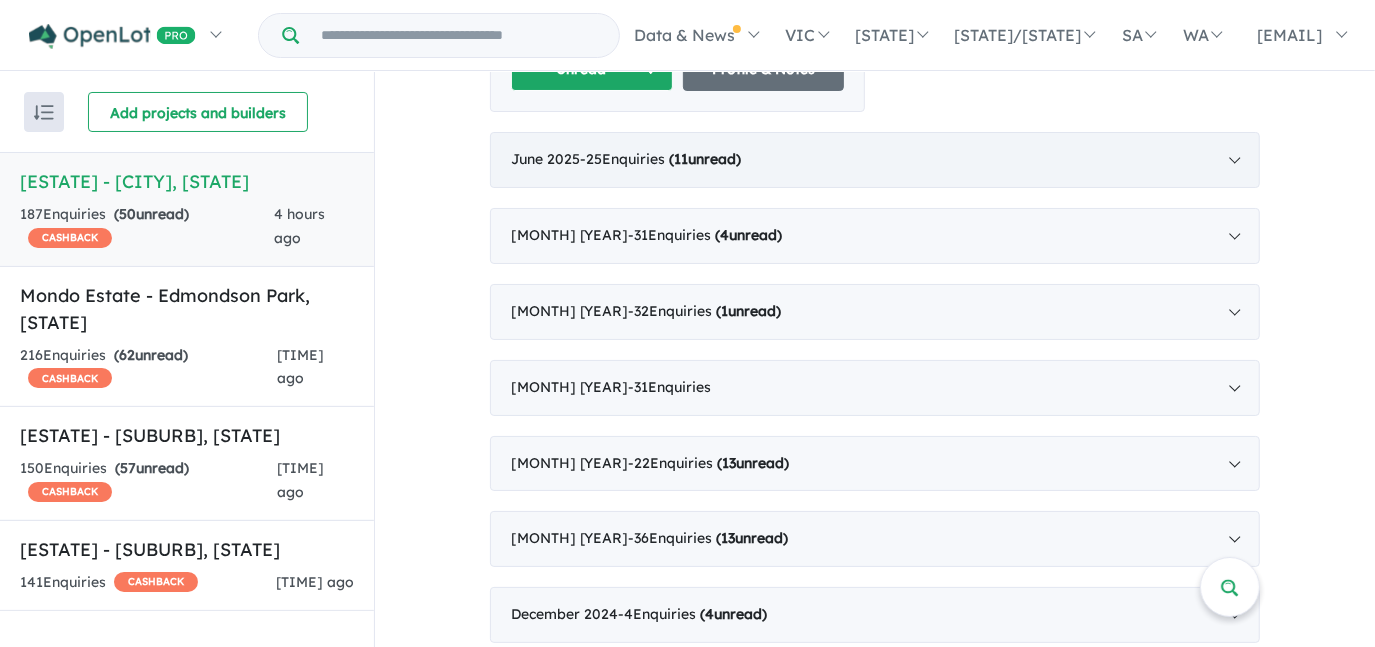click on "( 11  unread)" at bounding box center (783, 159) 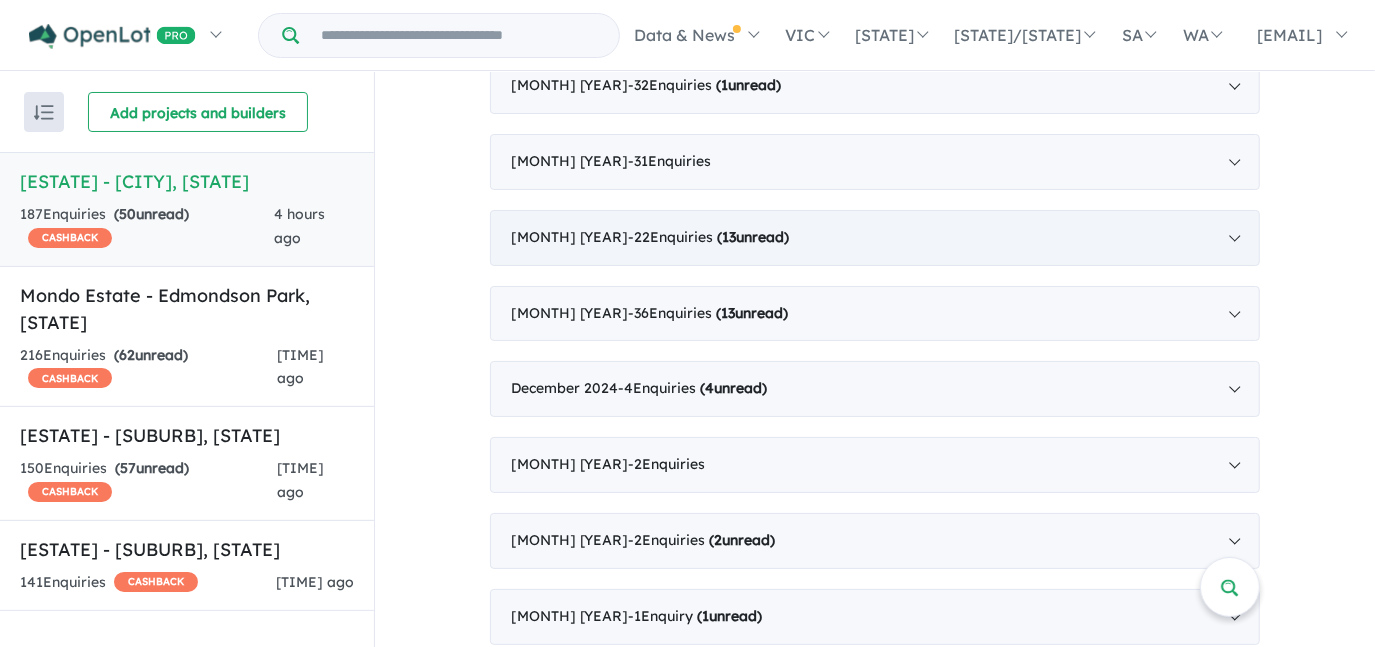 scroll, scrollTop: 1050, scrollLeft: 0, axis: vertical 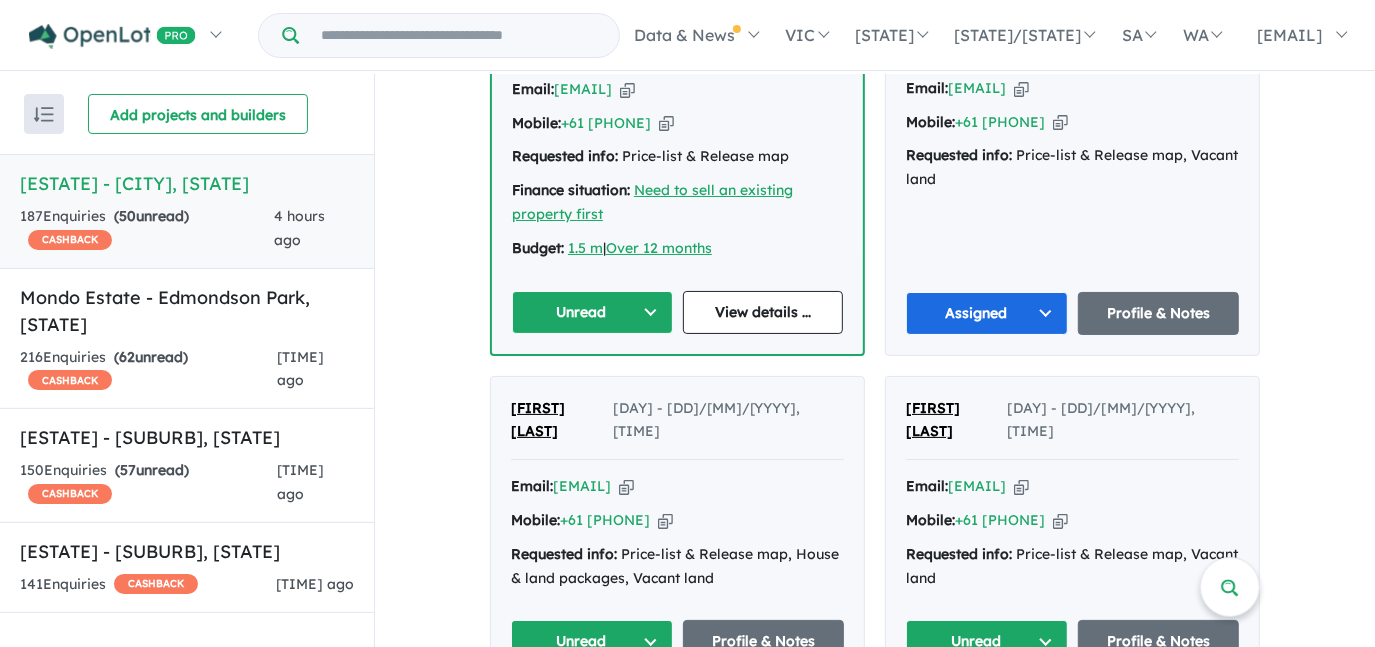 click on "Unread" at bounding box center [592, 594] 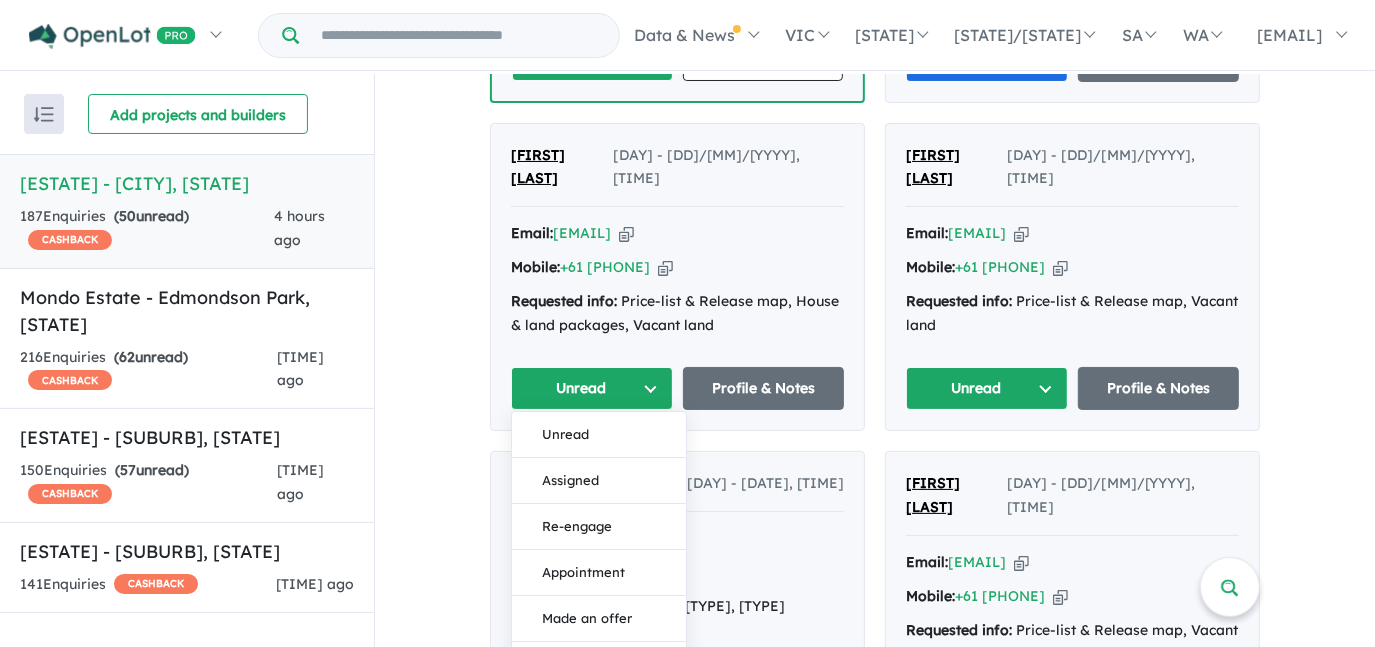 scroll, scrollTop: 1596, scrollLeft: 0, axis: vertical 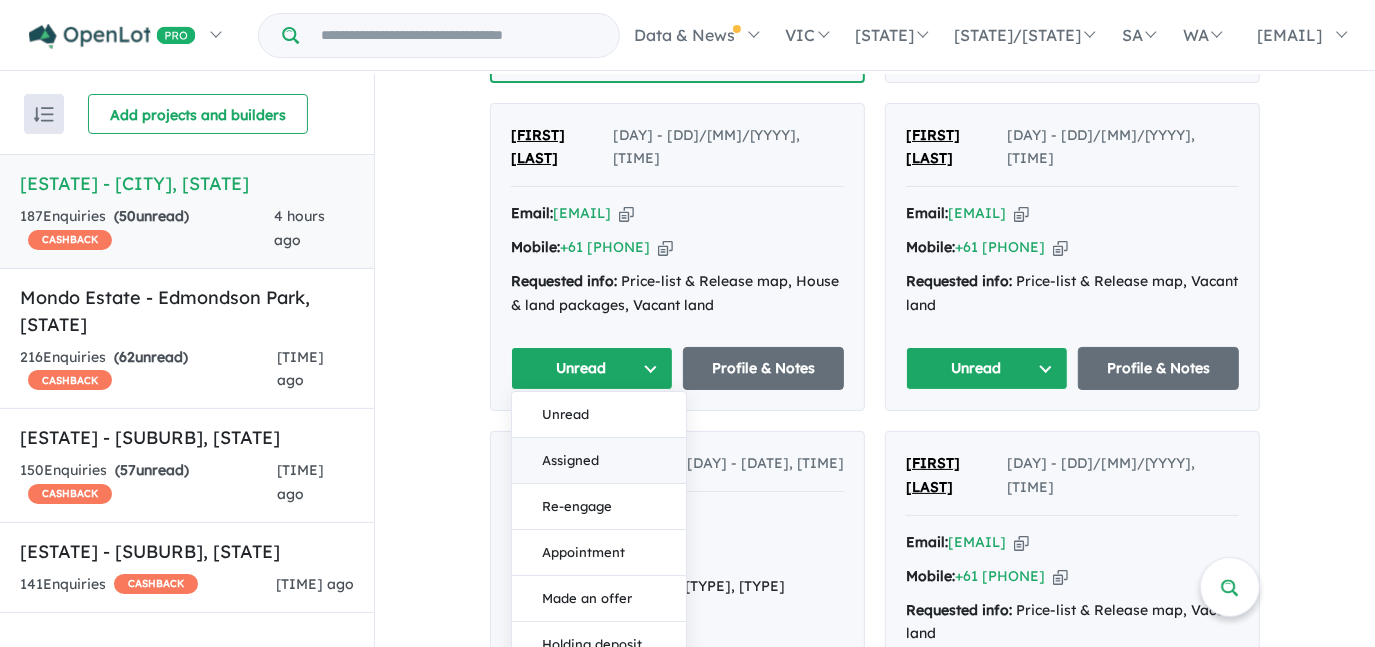 click on "Assigned" at bounding box center [599, 414] 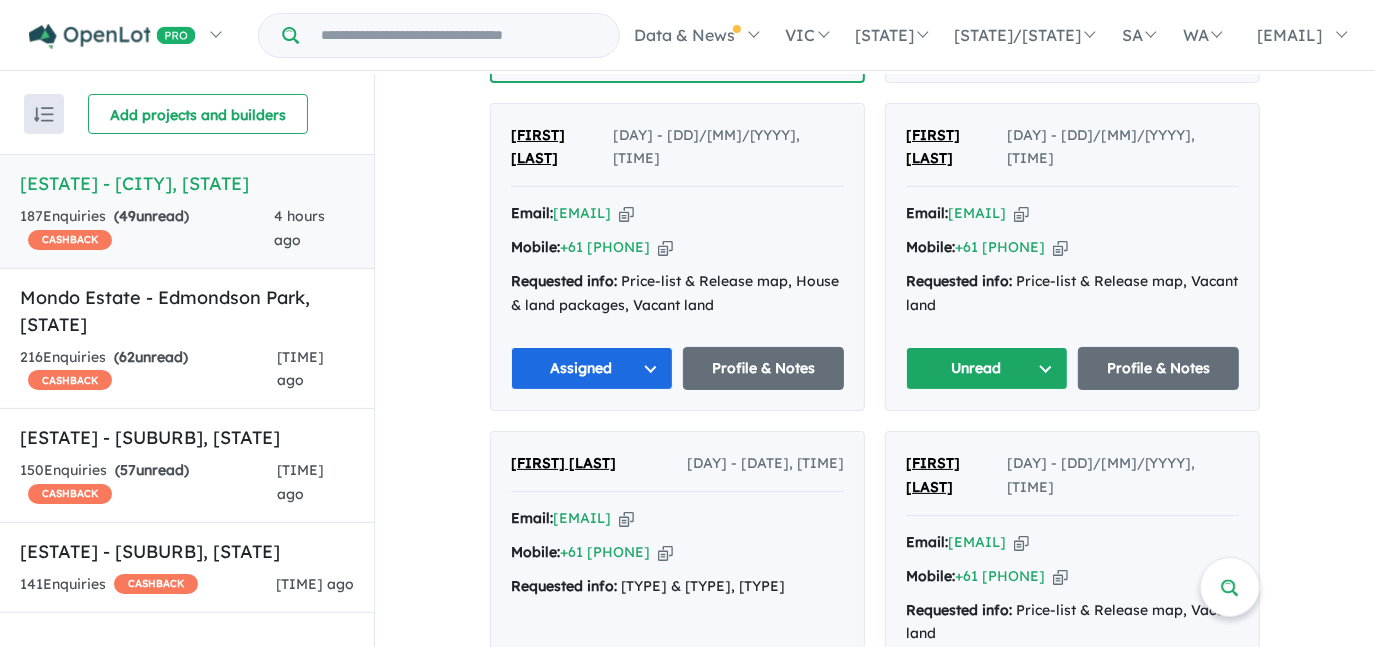 click on "Unread" at bounding box center (987, 321) 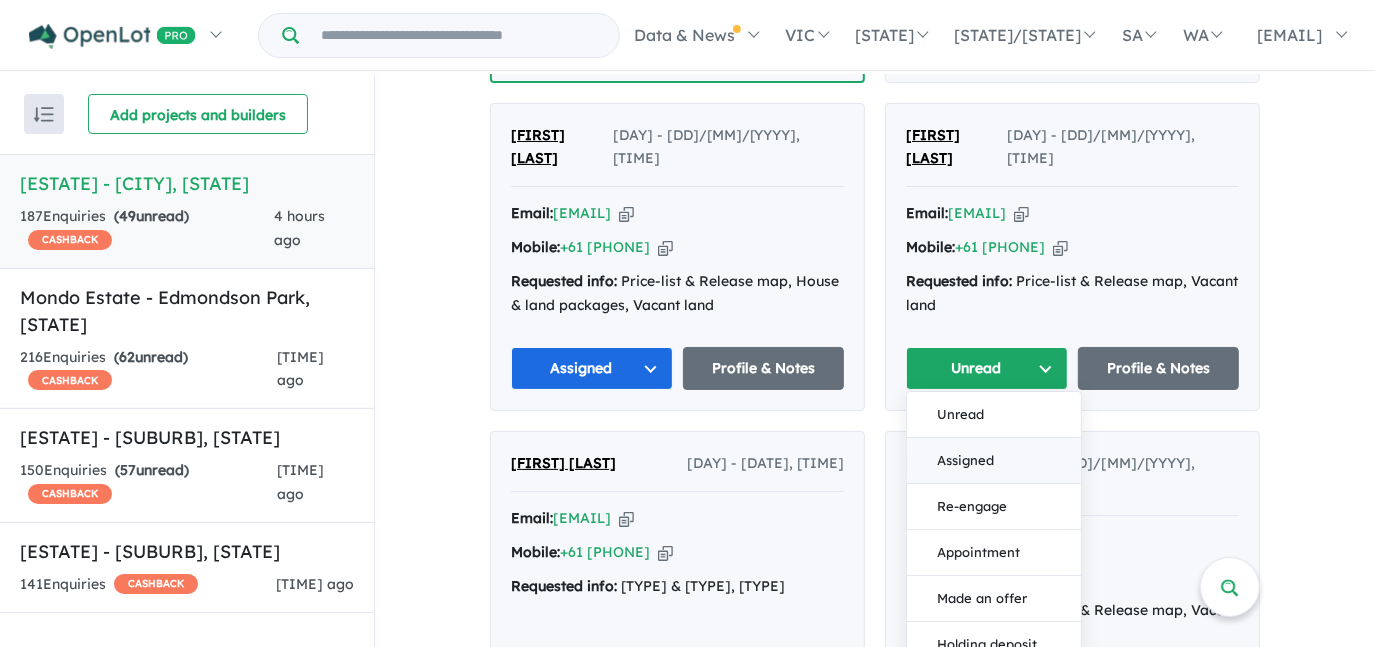 click on "Assigned" at bounding box center [994, 414] 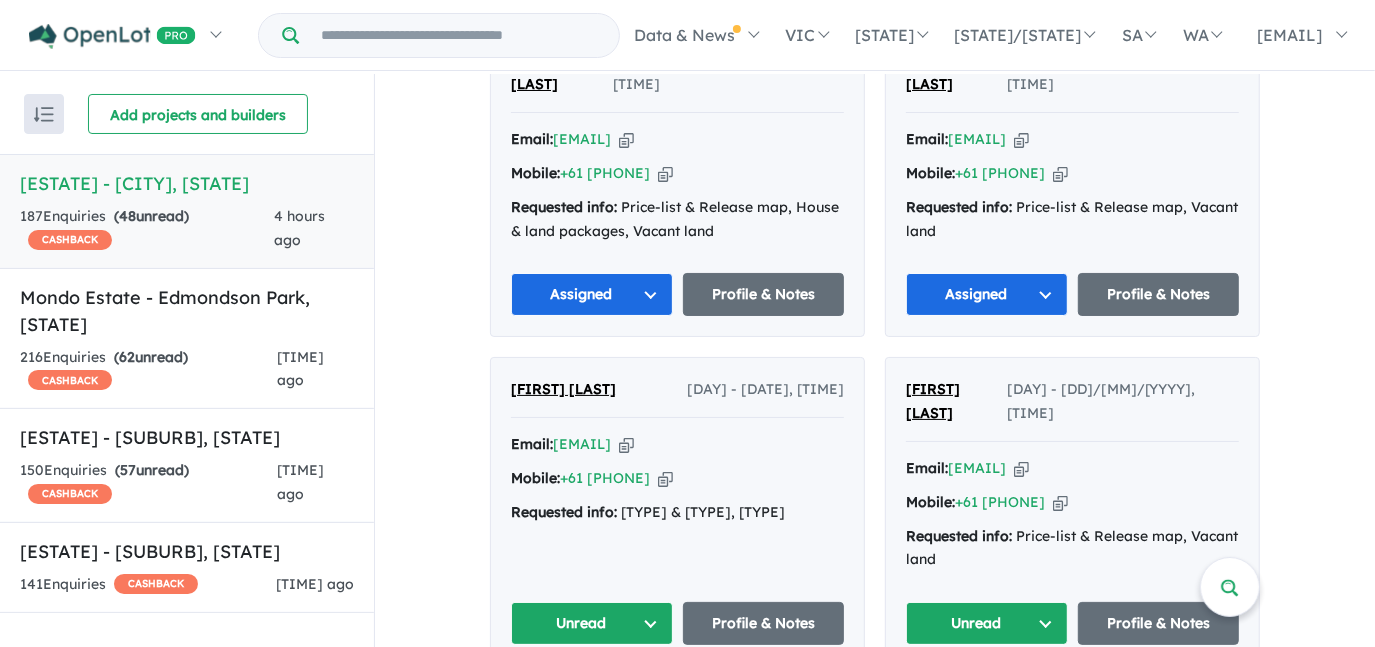 scroll, scrollTop: 1778, scrollLeft: 0, axis: vertical 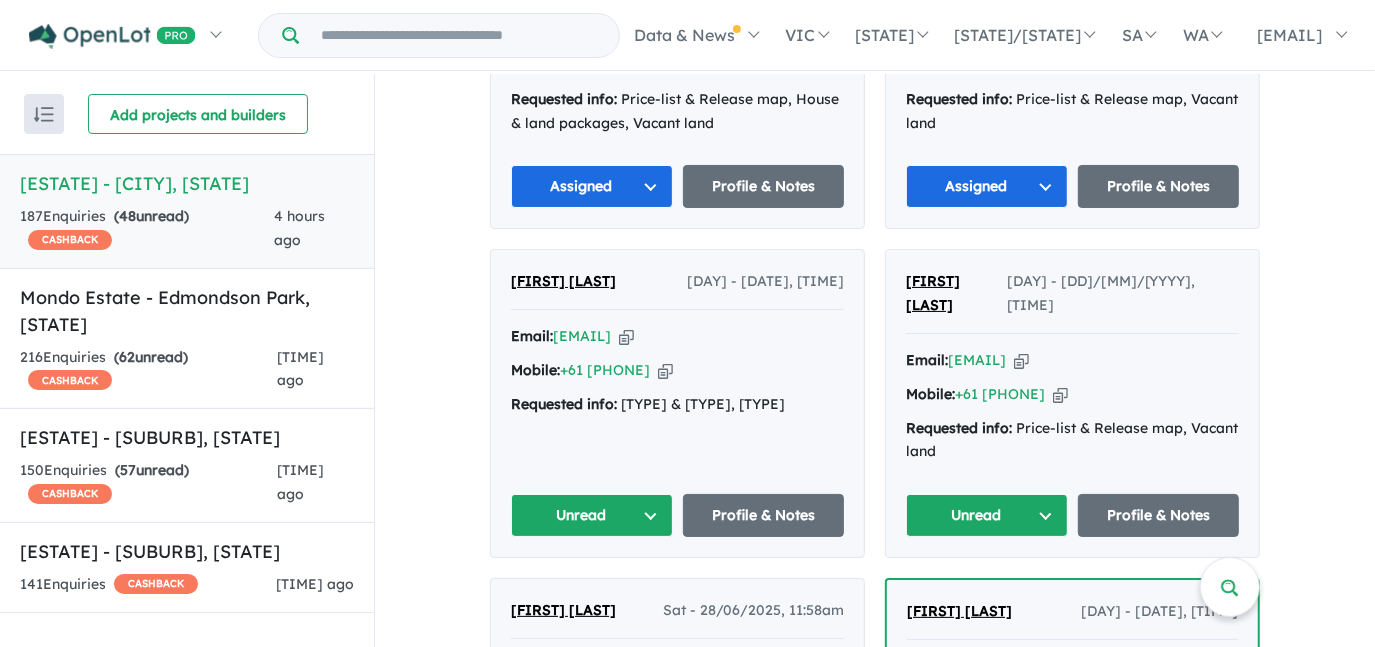 click on "Unread" at bounding box center (592, 444) 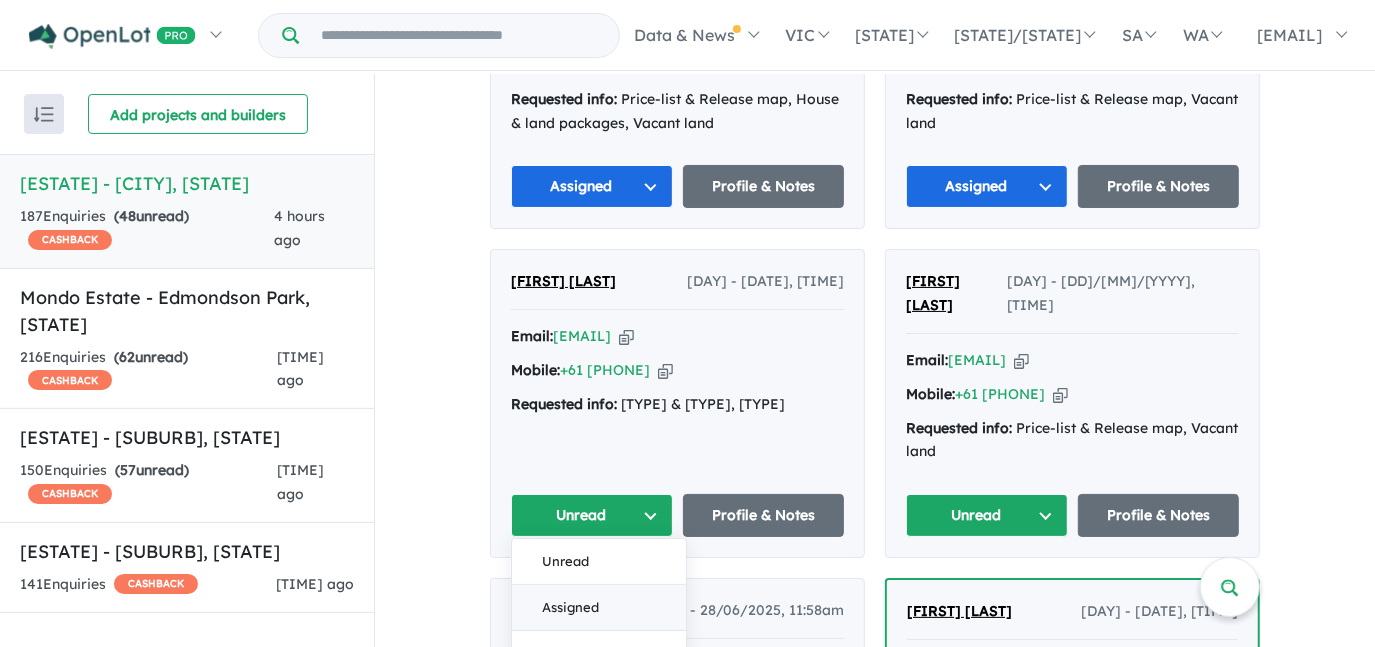 click on "Assigned" at bounding box center [599, 537] 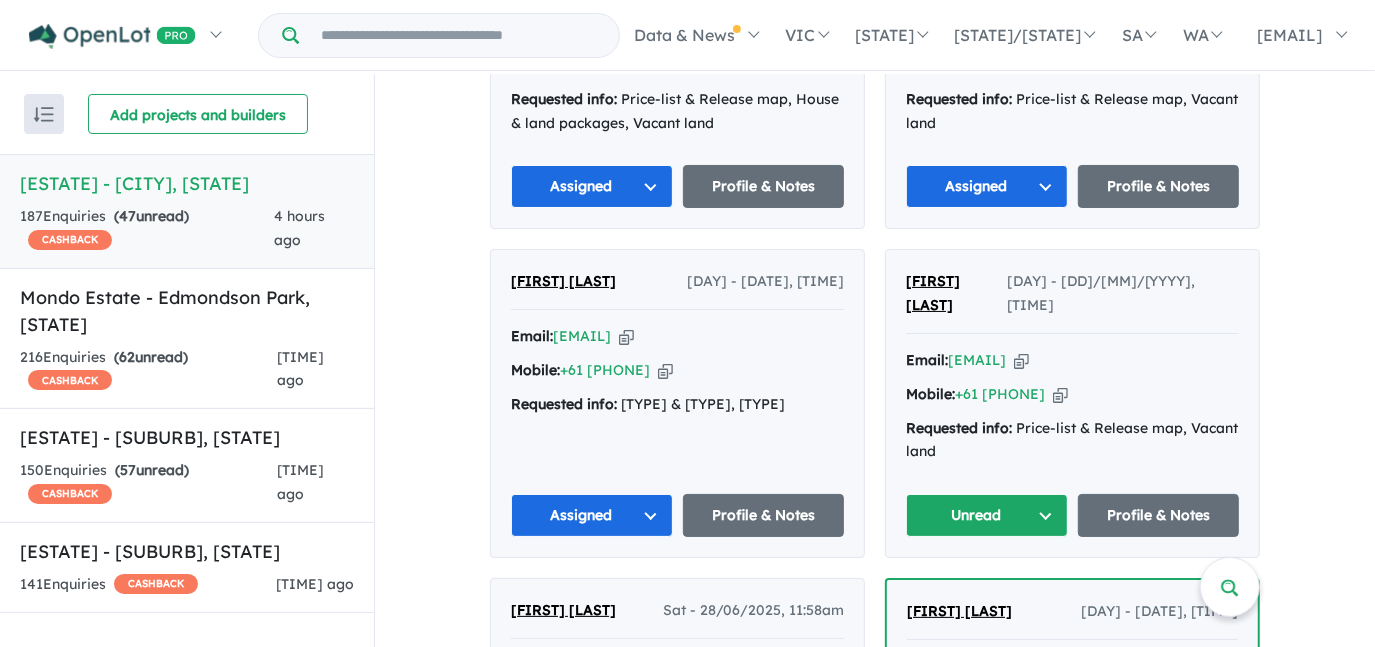 click on "Unread" at bounding box center (987, 444) 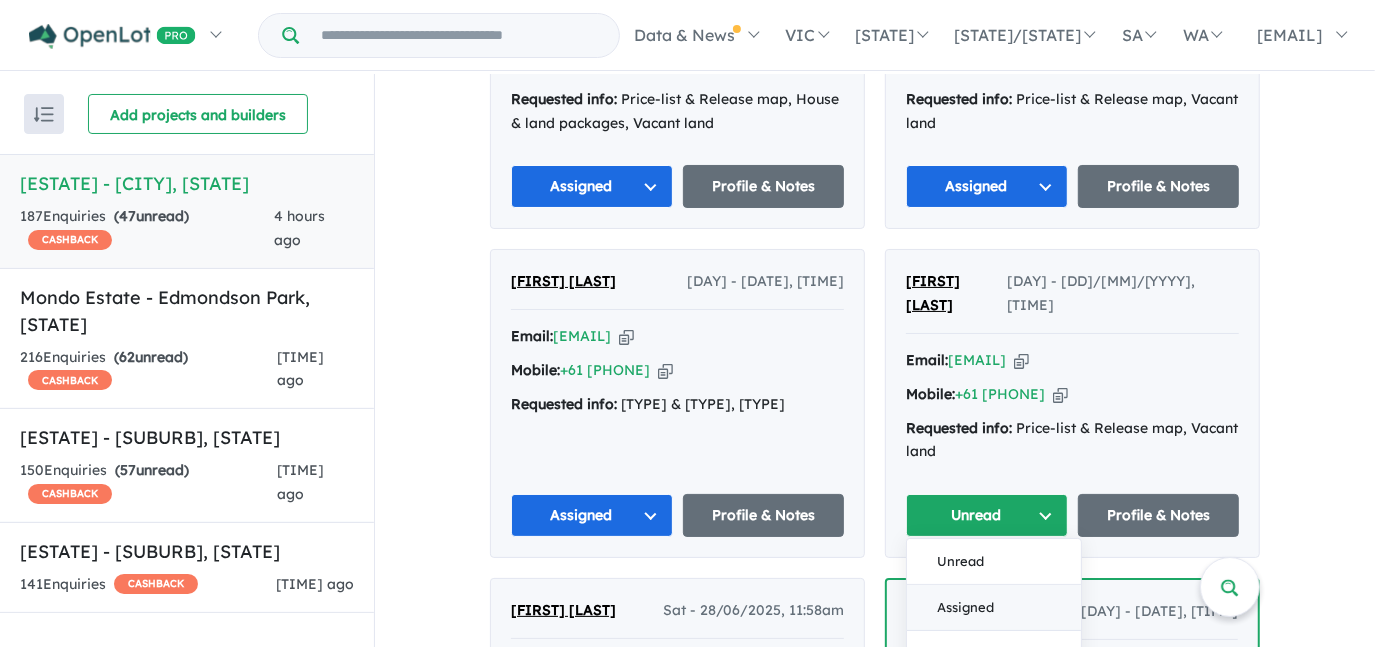 click on "Assigned" at bounding box center (994, 537) 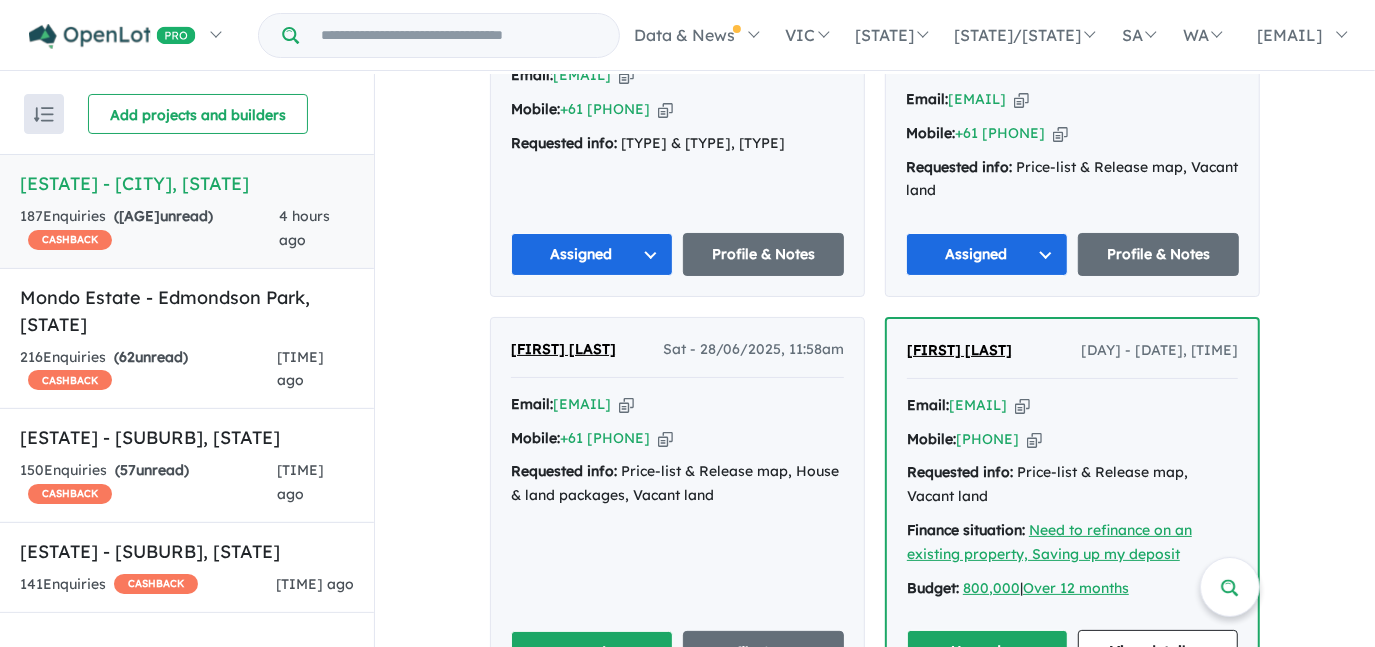 scroll, scrollTop: 2050, scrollLeft: 0, axis: vertical 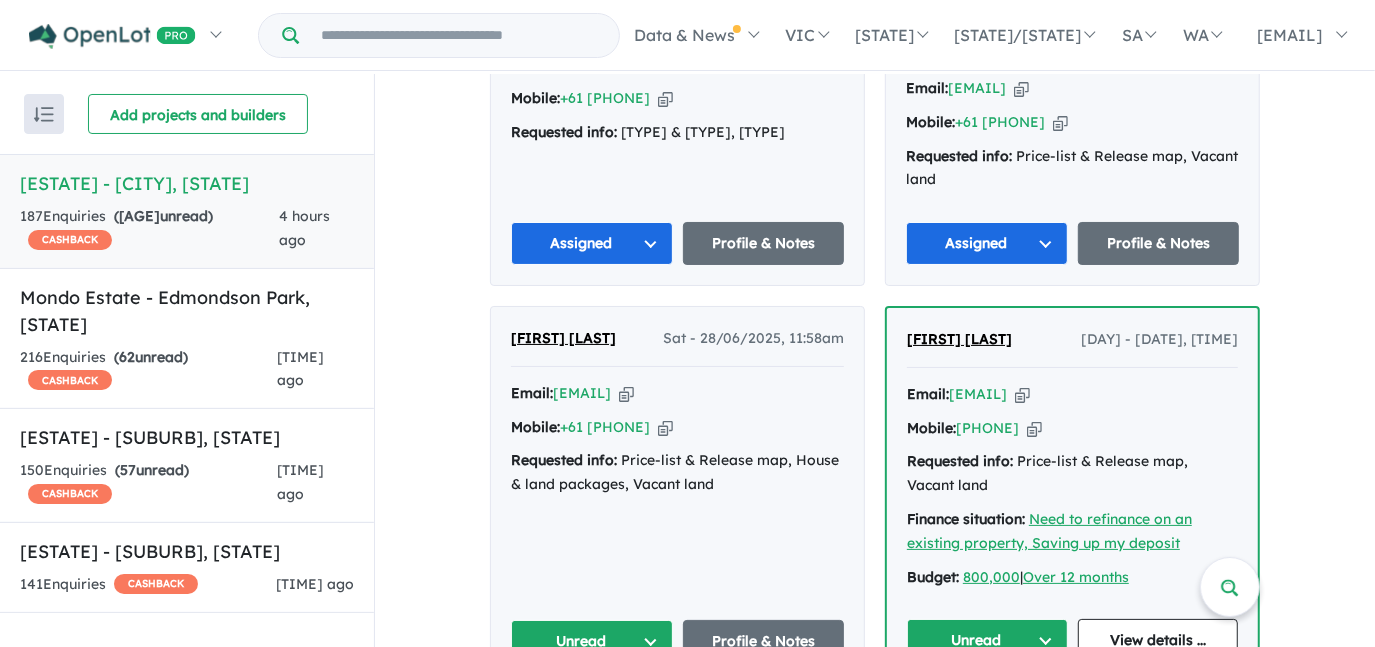 click on "Unread" at bounding box center [592, 570] 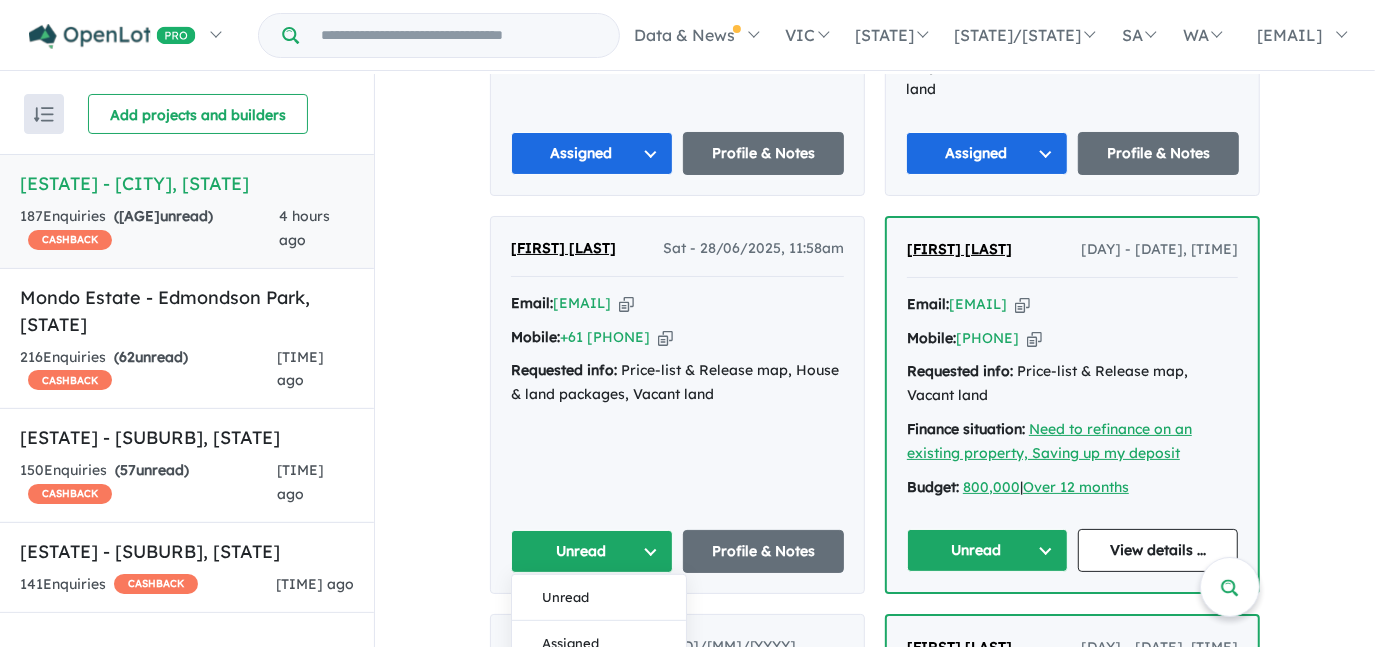 scroll, scrollTop: 2232, scrollLeft: 0, axis: vertical 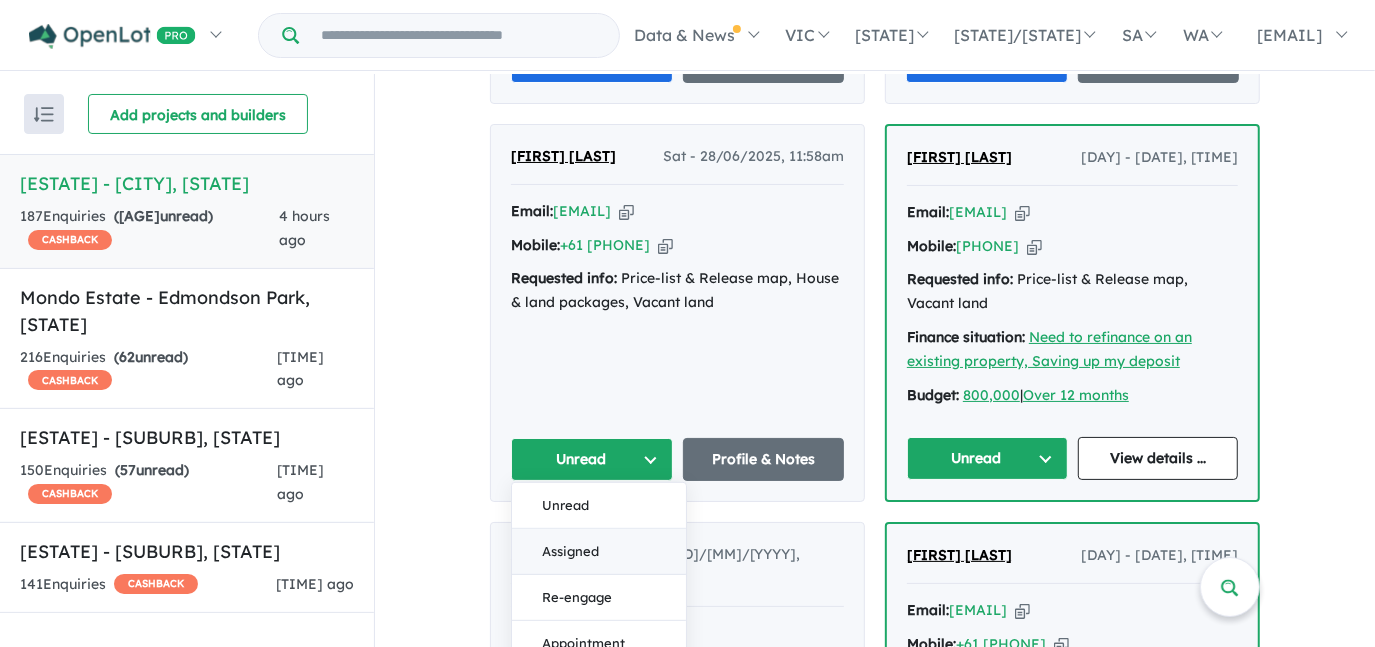 click on "Assigned" at bounding box center [599, 481] 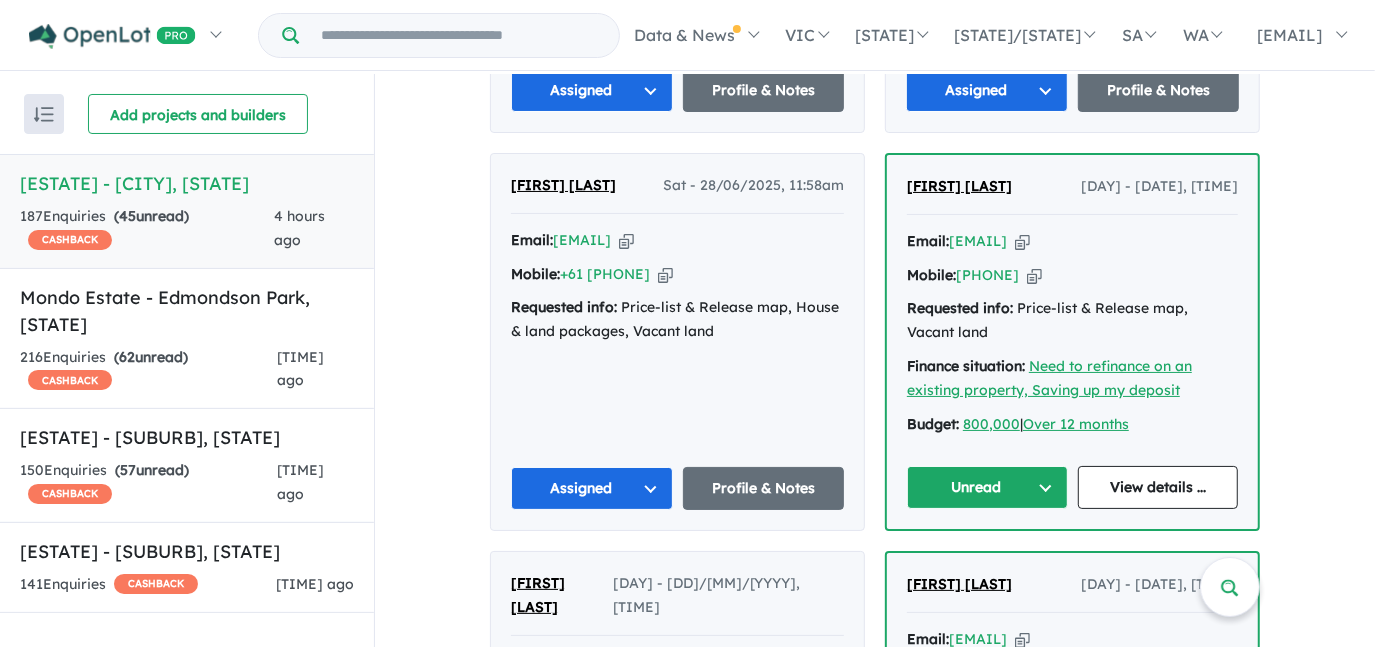 scroll, scrollTop: 2232, scrollLeft: 0, axis: vertical 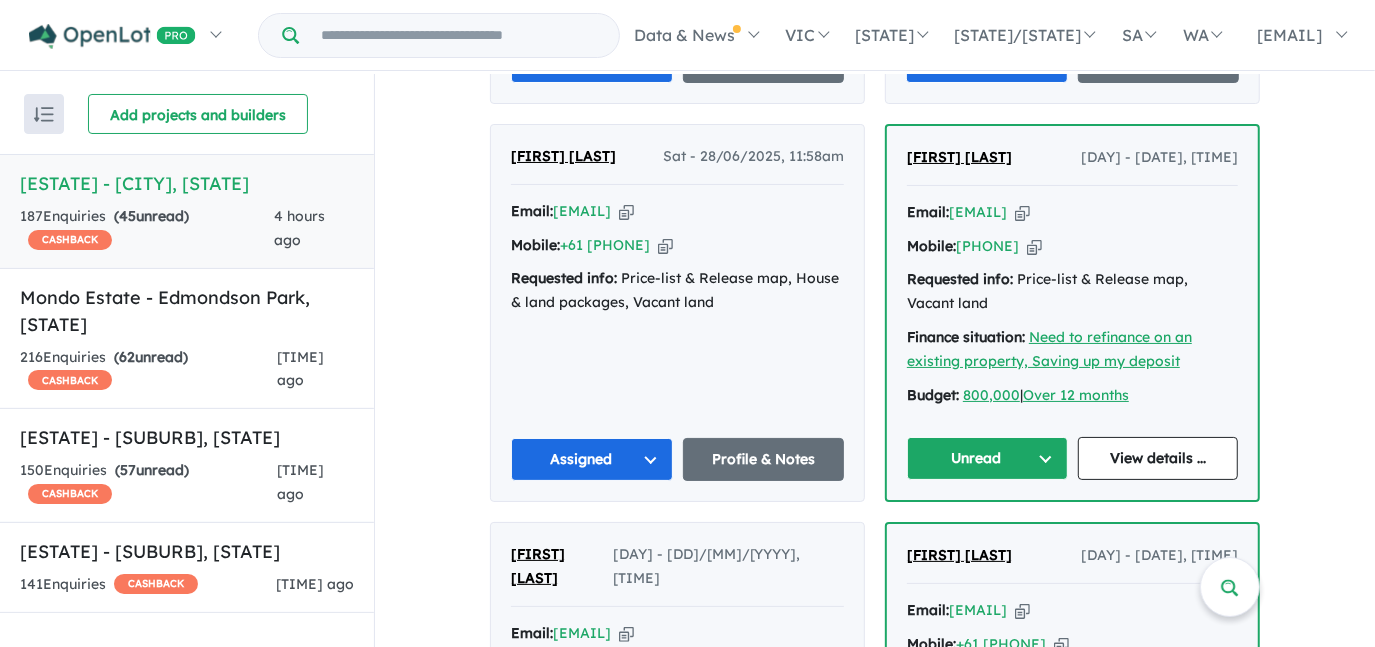 click on "Unread" at bounding box center [987, 387] 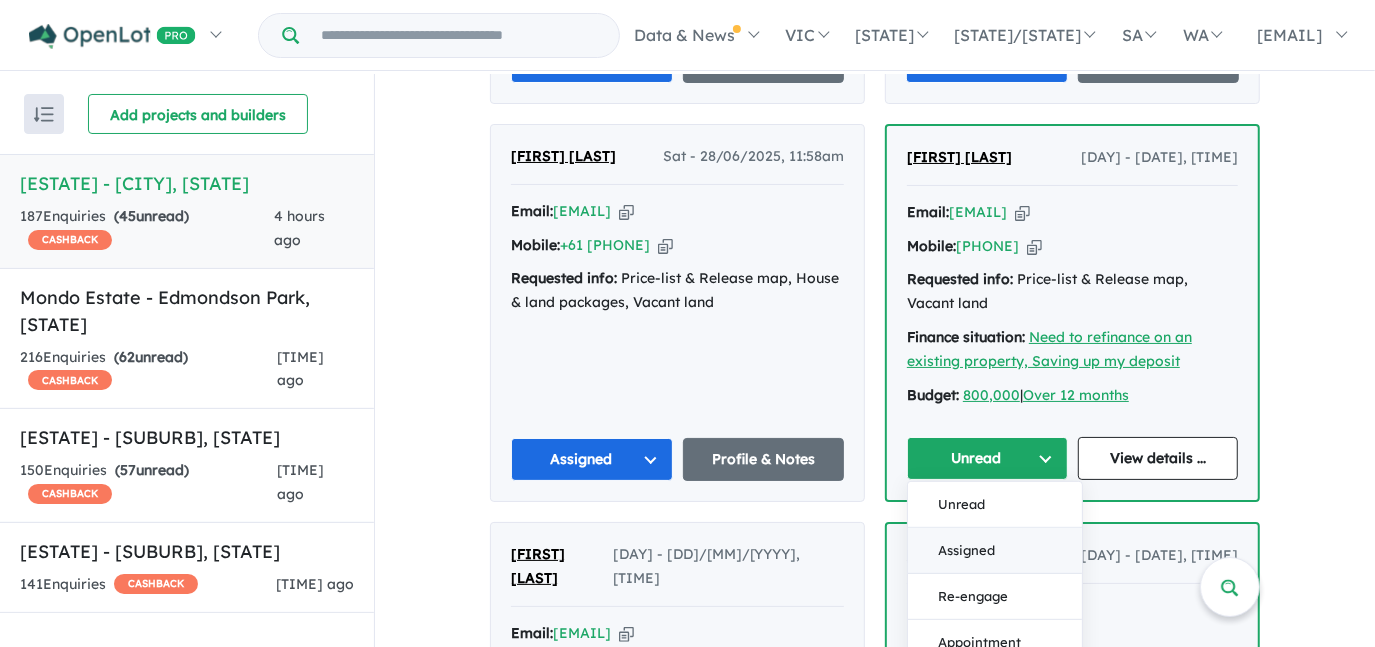 click on "Assigned" at bounding box center (995, 480) 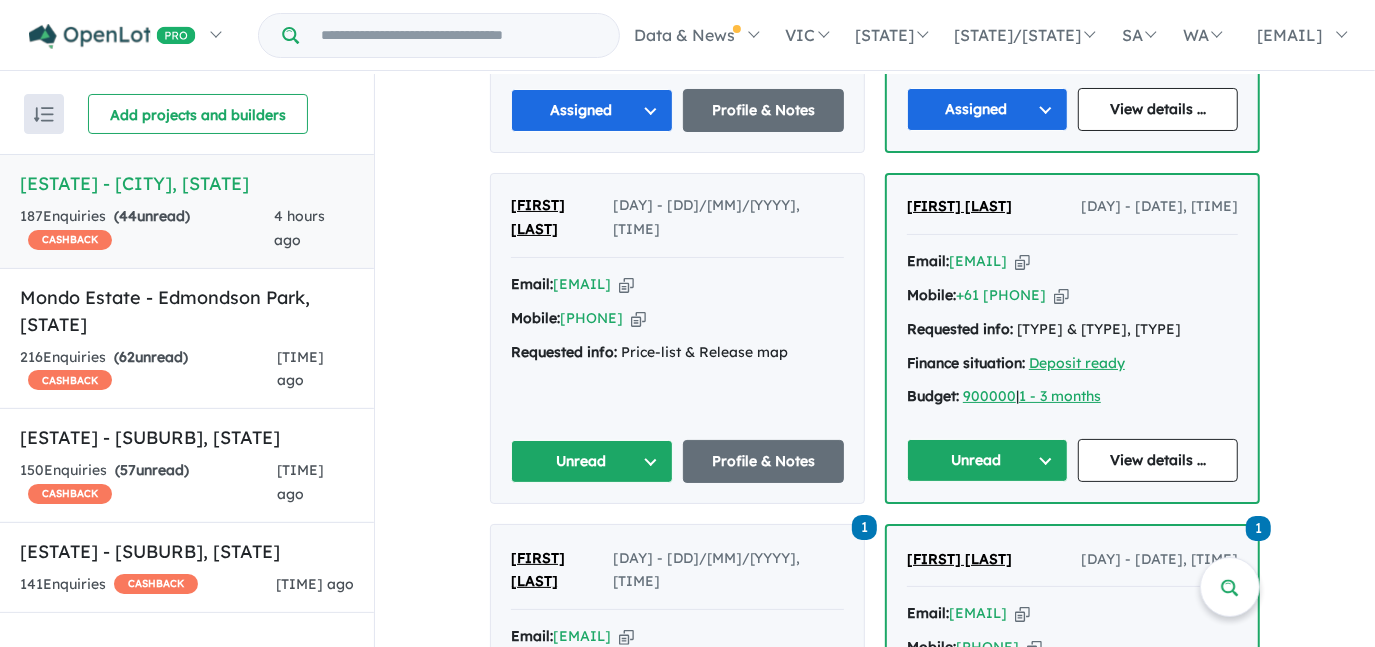 scroll, scrollTop: 2596, scrollLeft: 0, axis: vertical 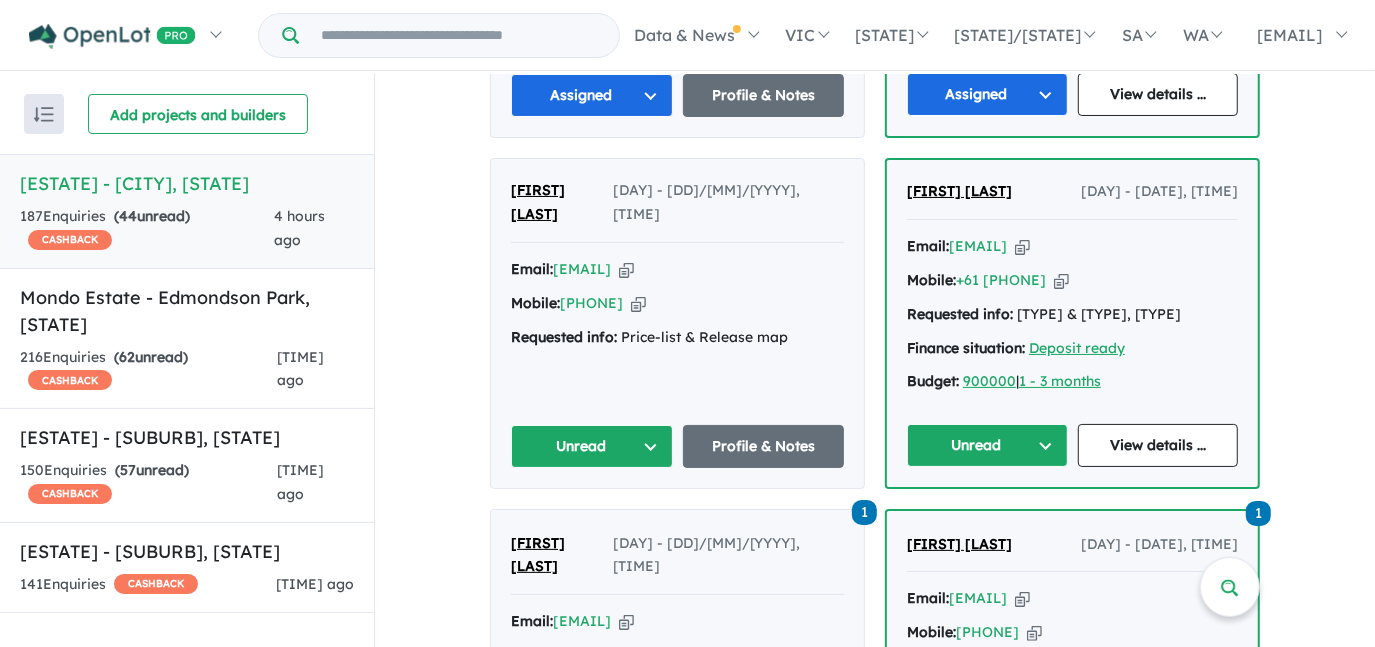 click on "Unread" at bounding box center [592, 399] 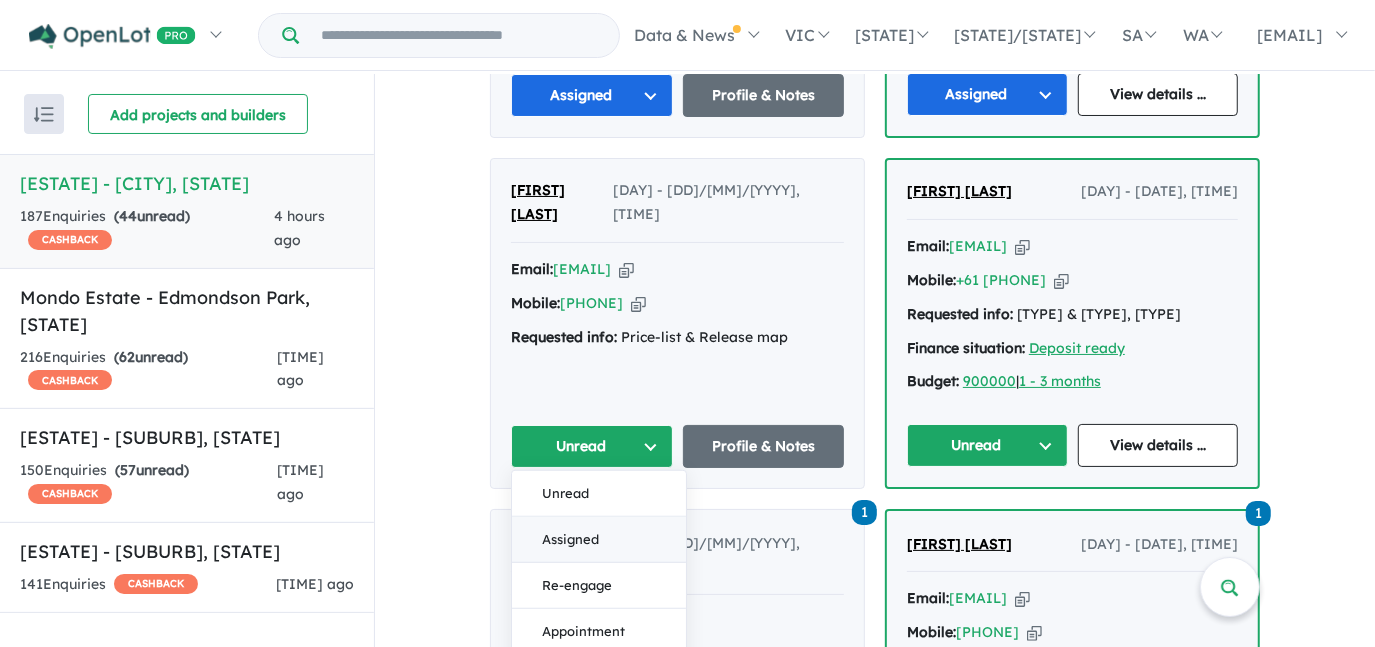 click on "Assigned" at bounding box center (599, 492) 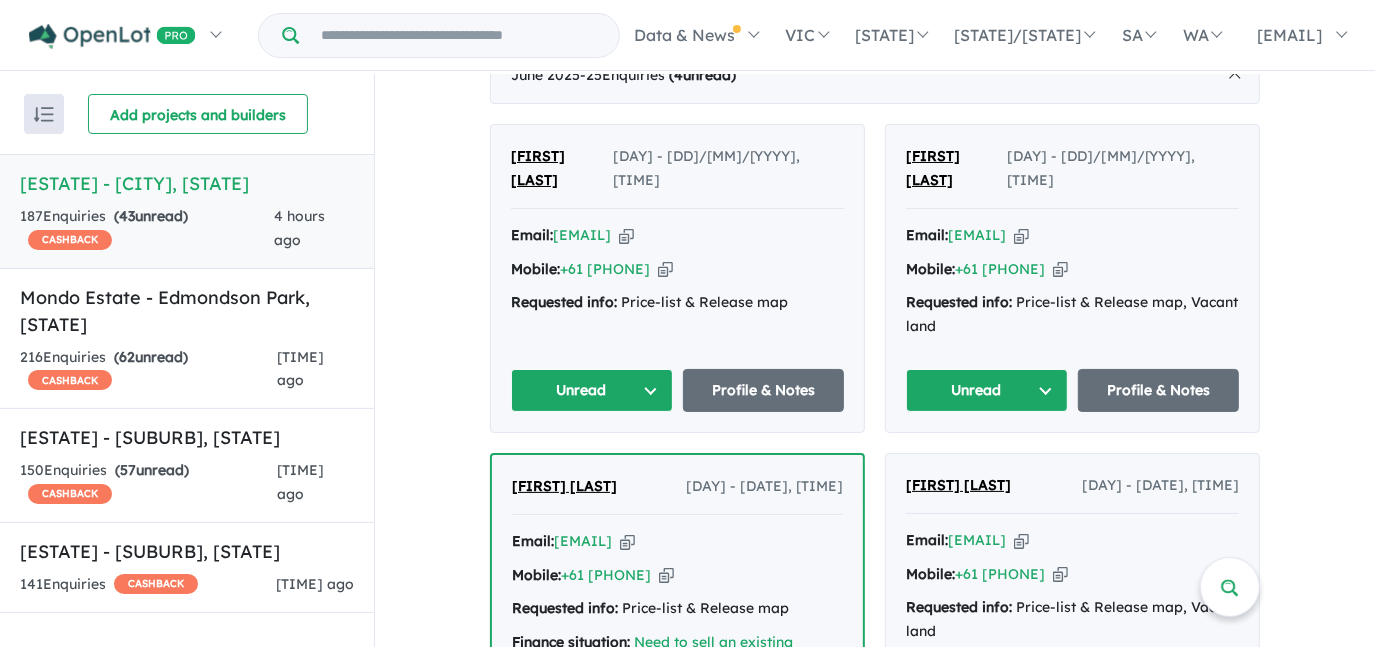 scroll, scrollTop: 778, scrollLeft: 0, axis: vertical 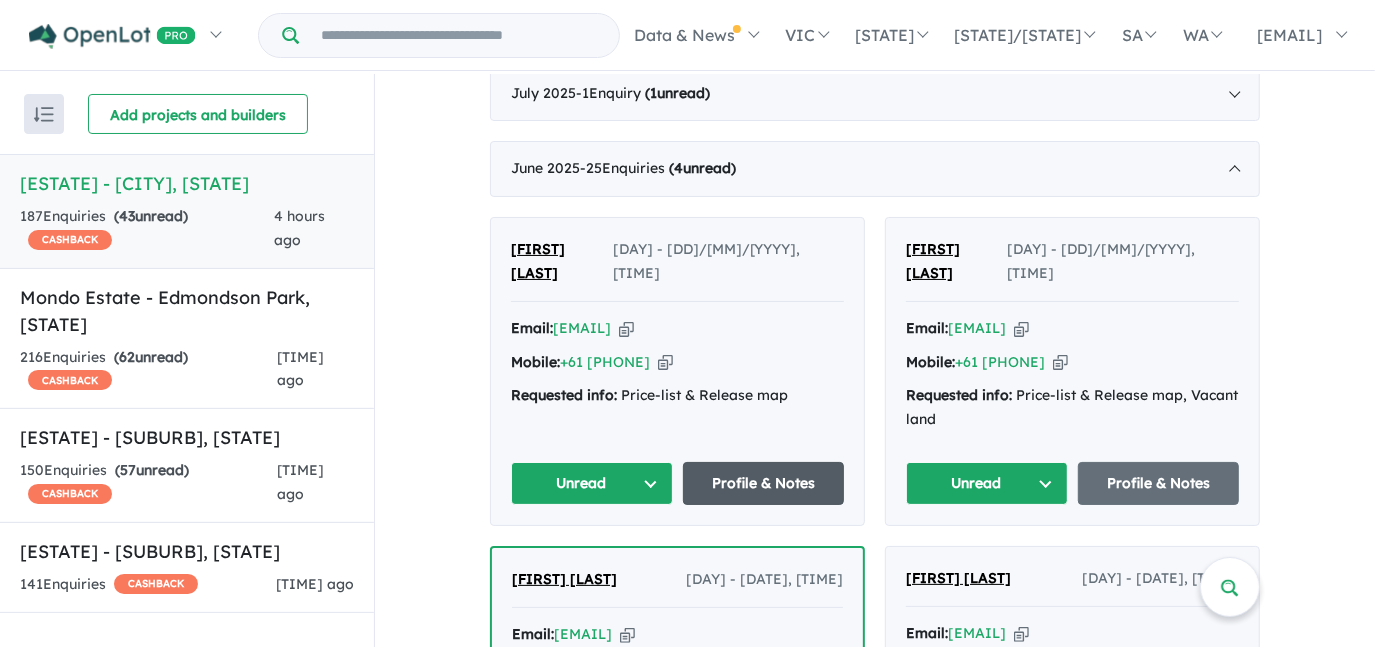 click on "Profile & Notes" at bounding box center (764, 459) 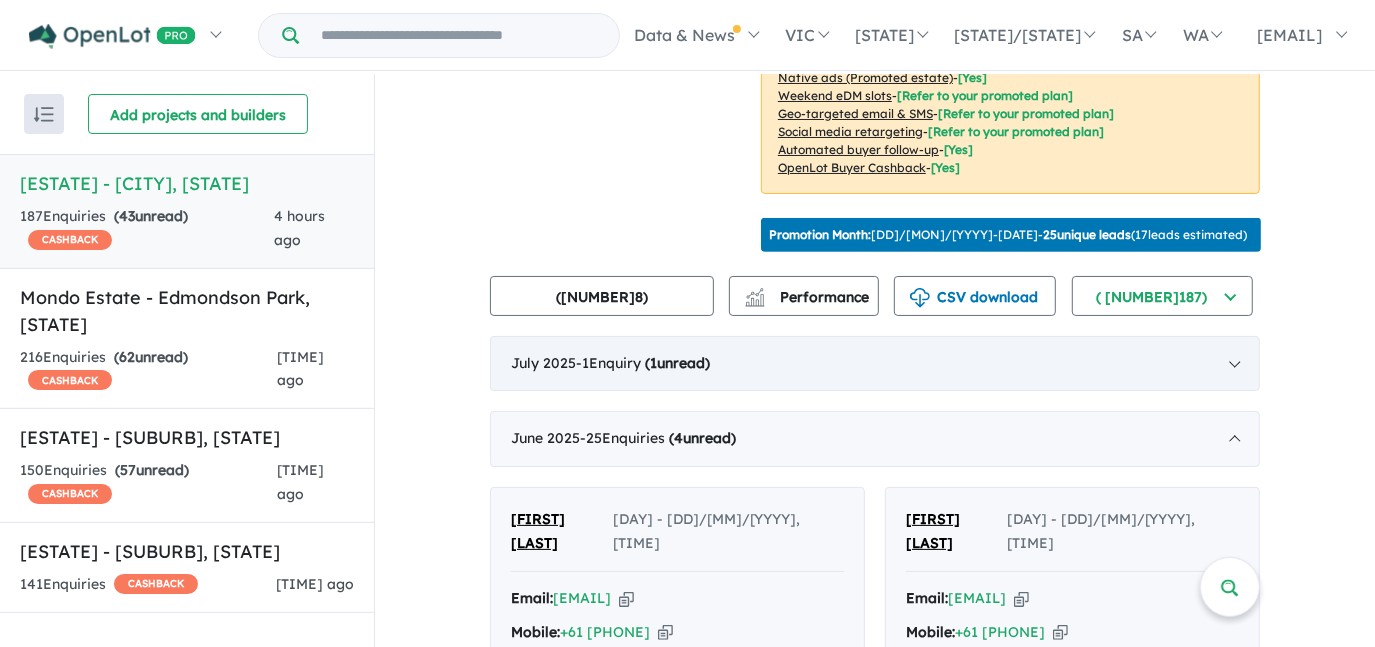 scroll, scrollTop: 505, scrollLeft: 0, axis: vertical 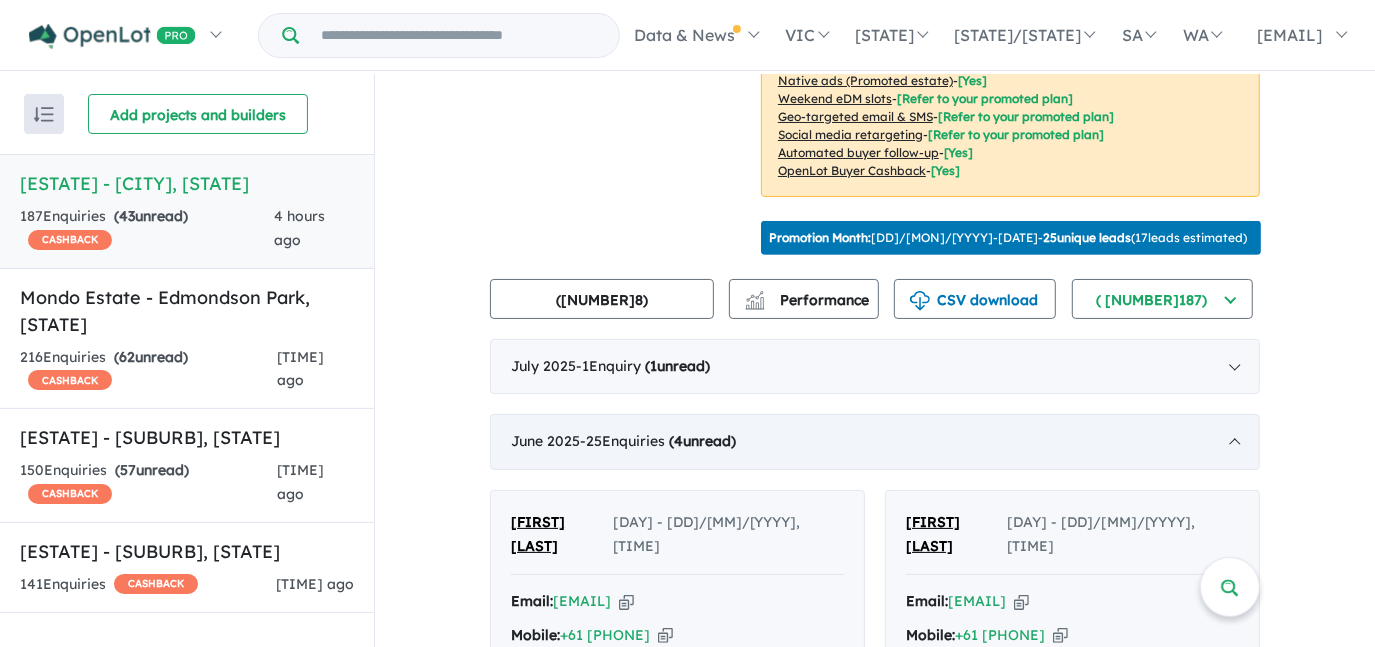 click on "( 4  unread)" at bounding box center (750, 441) 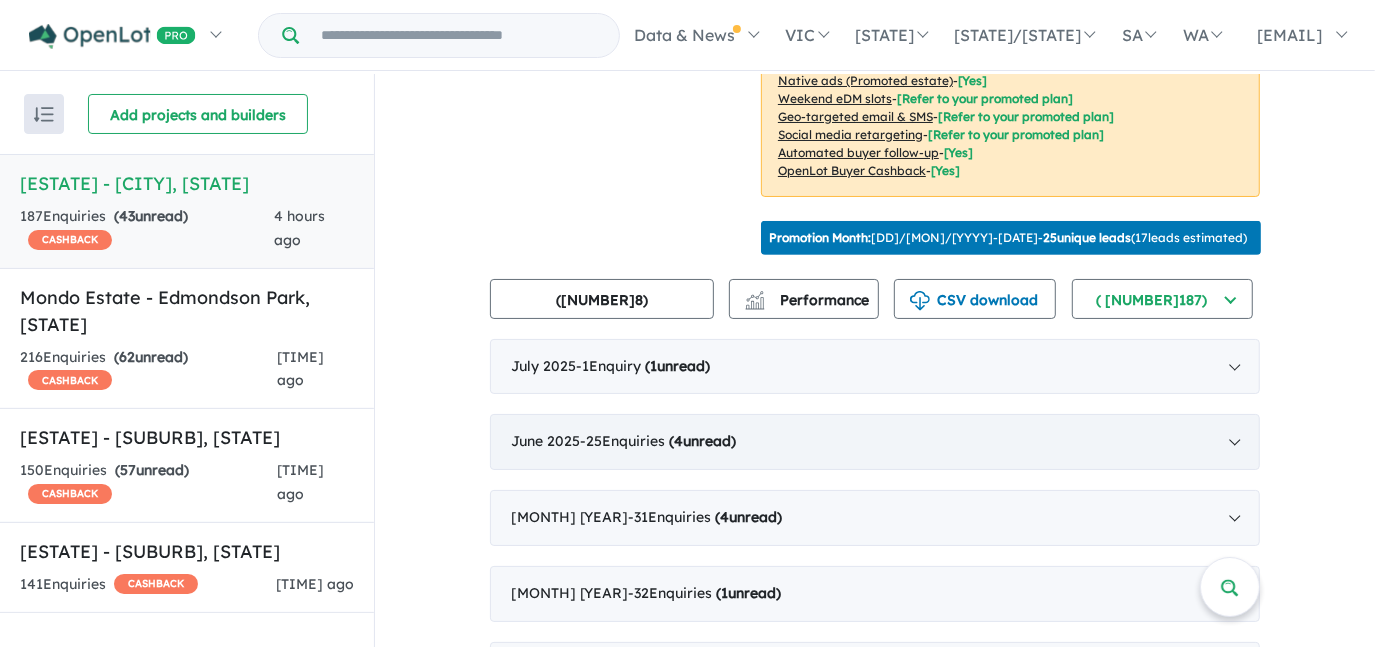 click on "( 4  unread)" at bounding box center (750, 441) 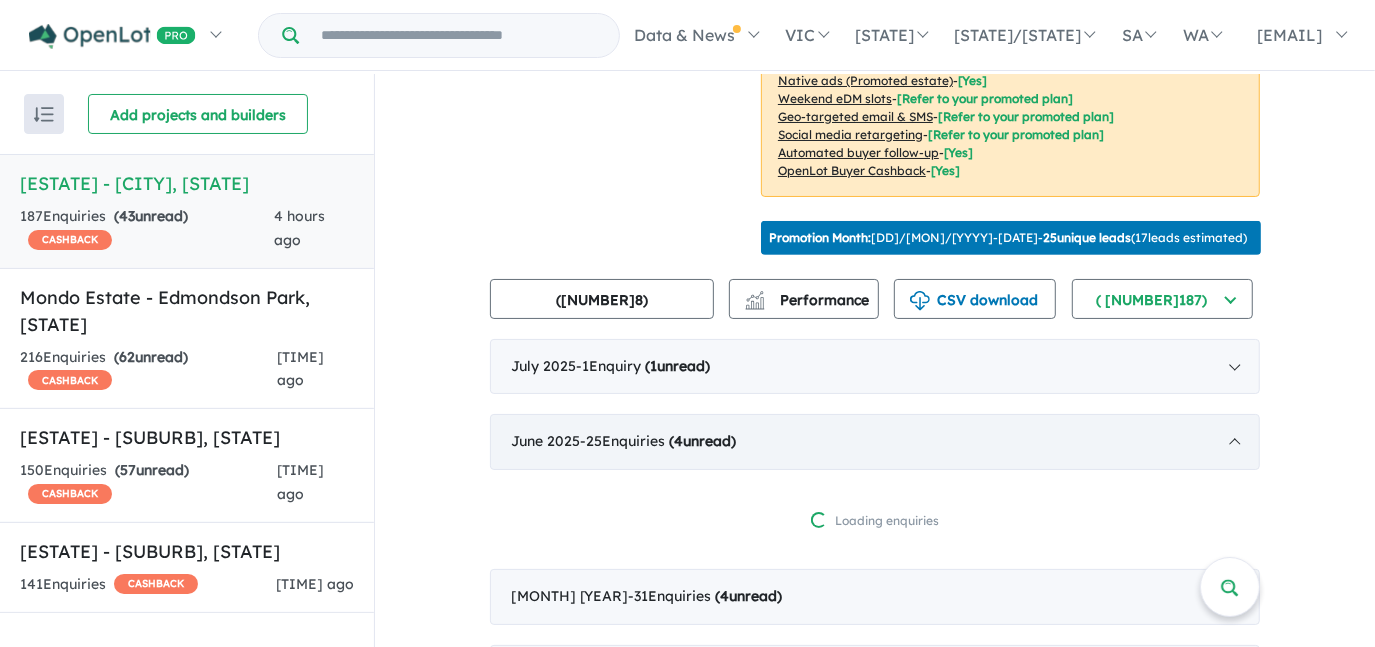 scroll, scrollTop: 2, scrollLeft: 0, axis: vertical 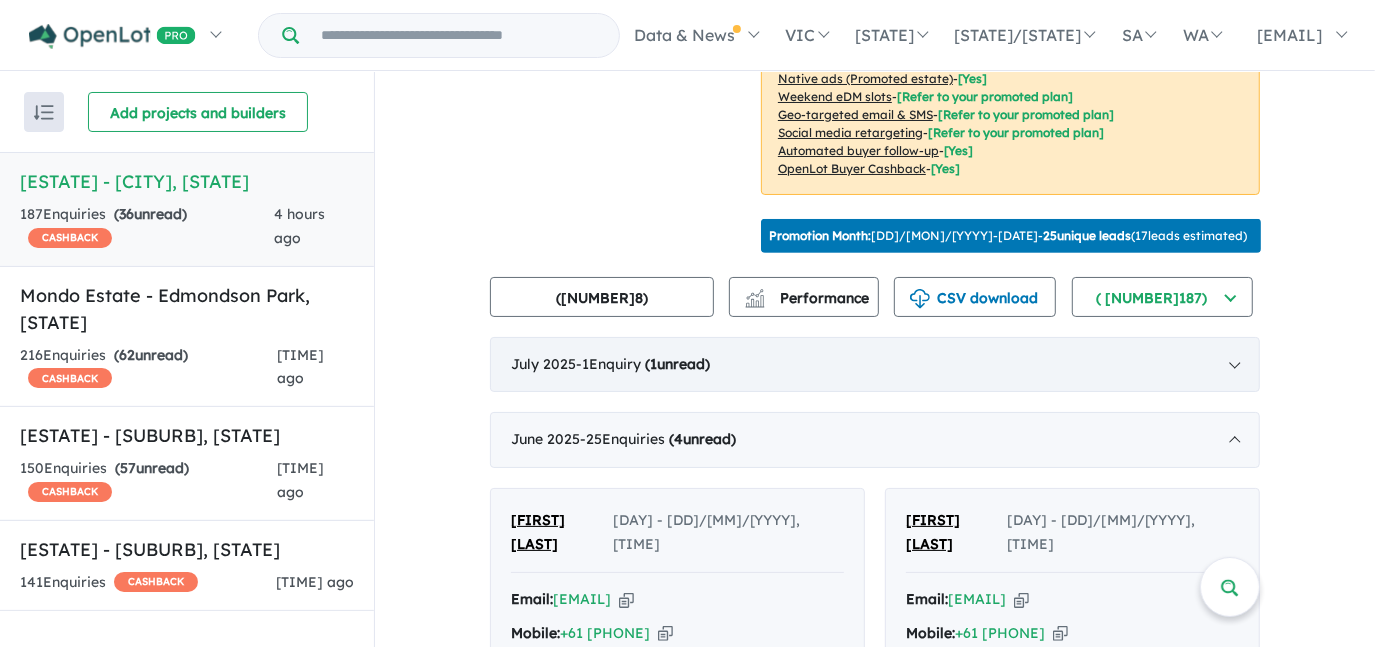 click on "1" at bounding box center (705, 364) 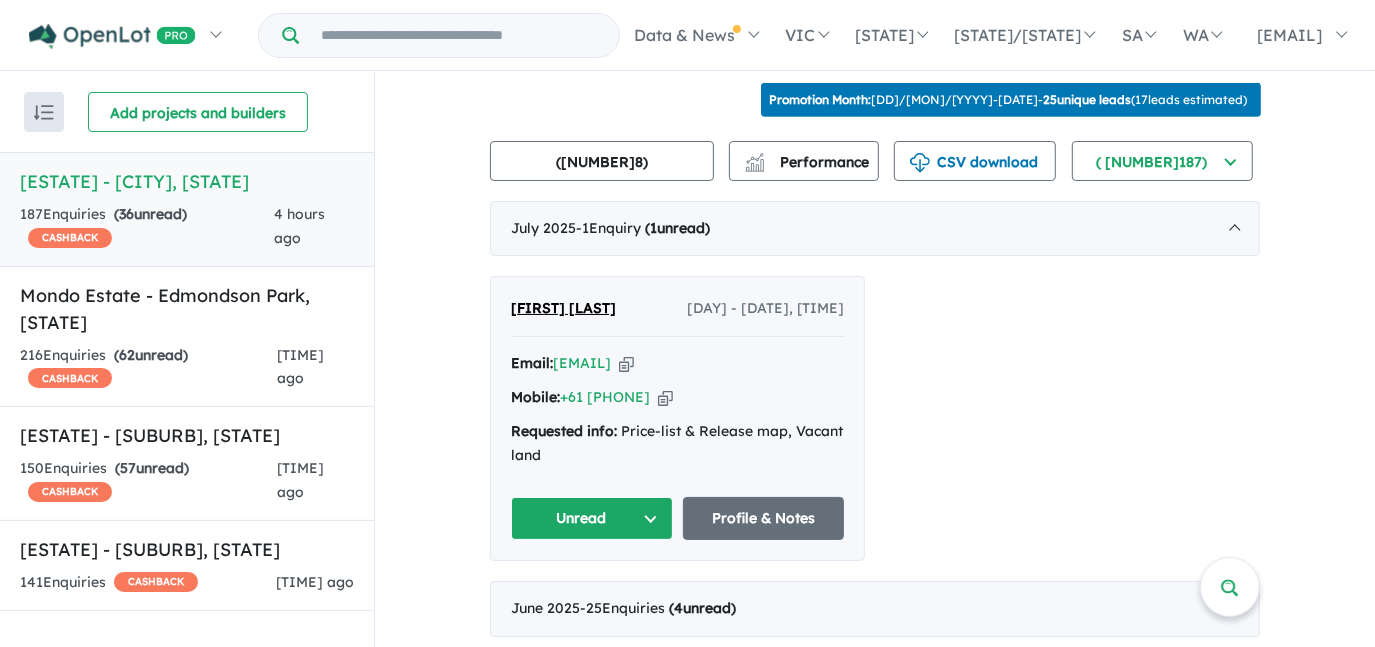 scroll, scrollTop: 687, scrollLeft: 0, axis: vertical 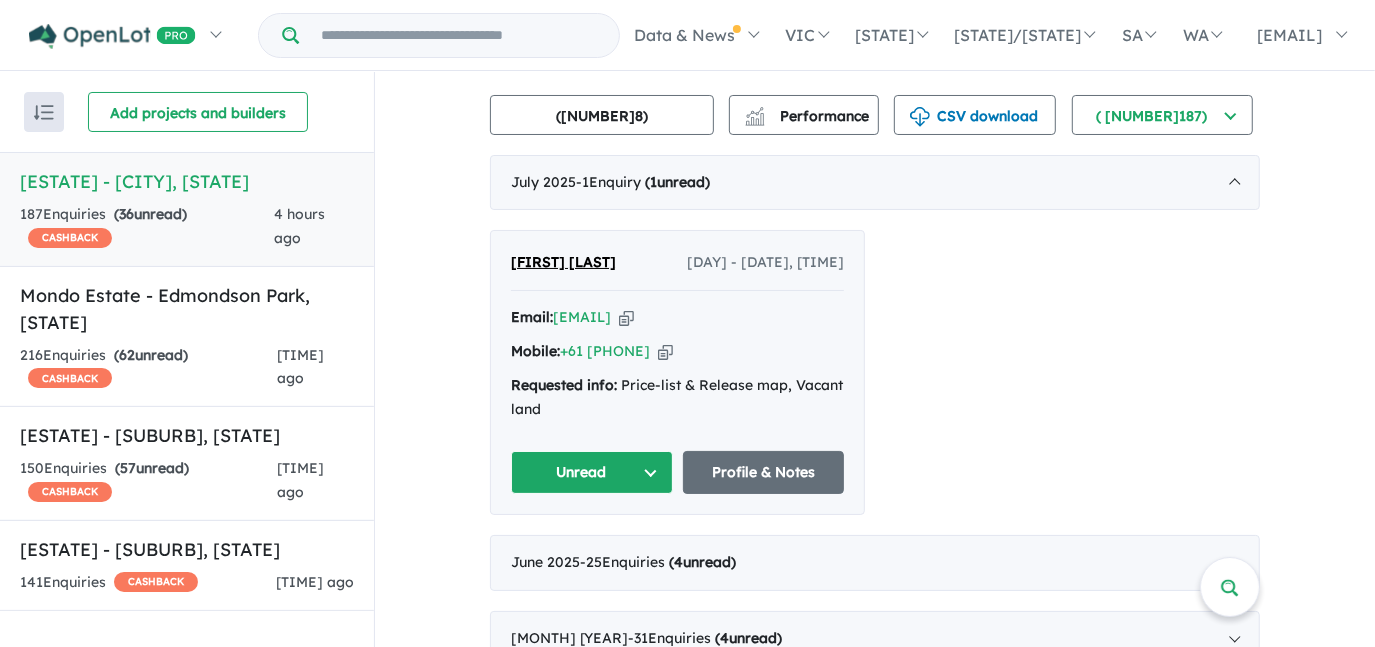 click at bounding box center [626, 317] 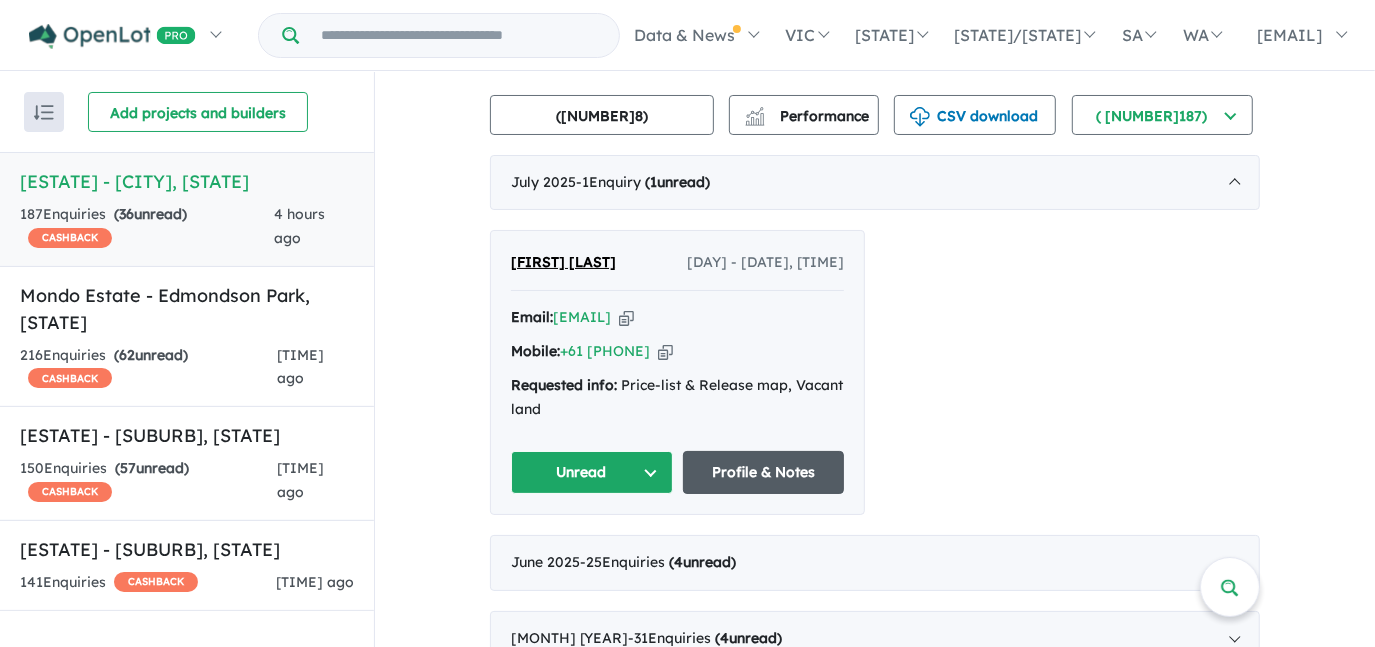 click on "Profile & Notes" at bounding box center (764, 472) 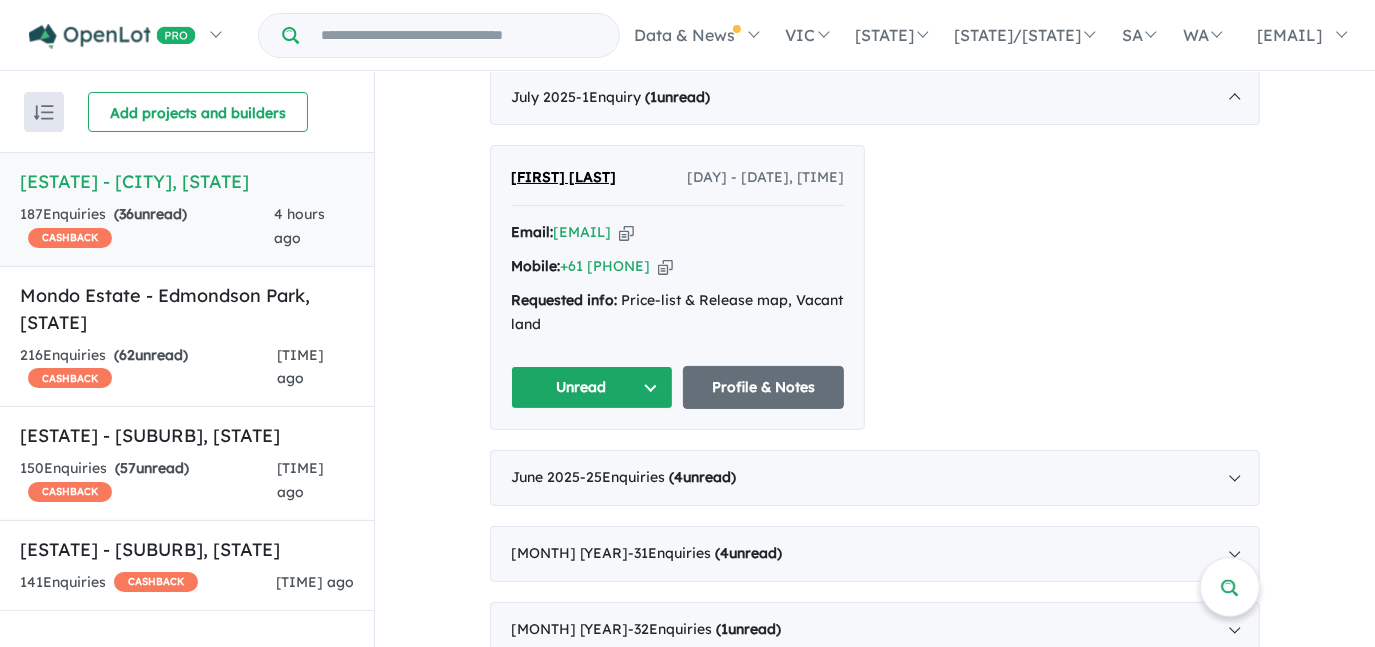 scroll, scrollTop: 869, scrollLeft: 0, axis: vertical 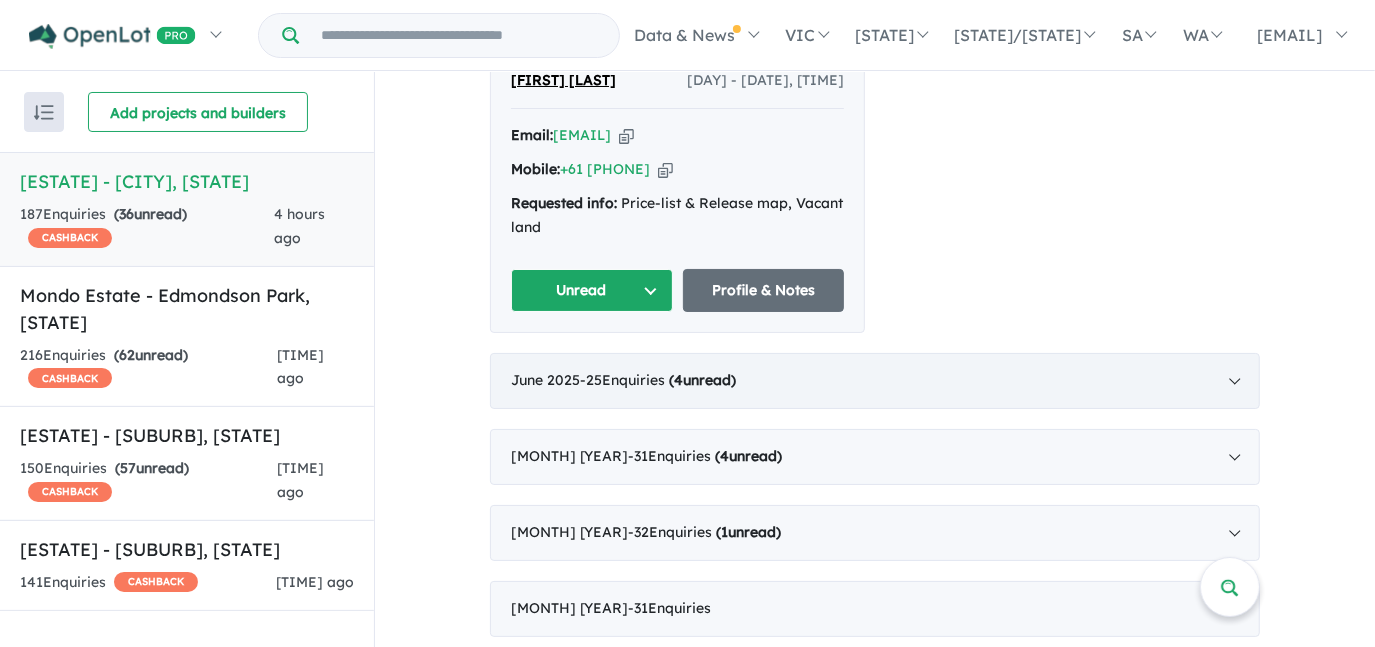 click on "( 4  unread)" at bounding box center (750, 380) 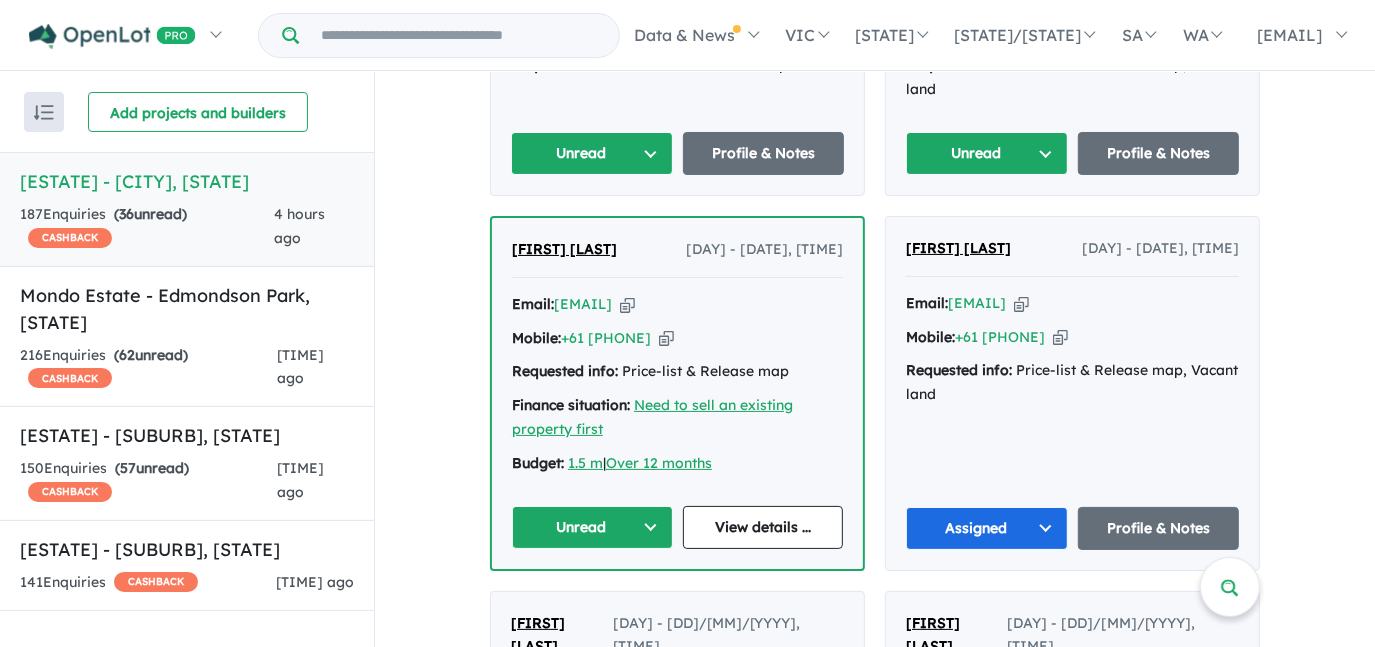 scroll, scrollTop: 1121, scrollLeft: 0, axis: vertical 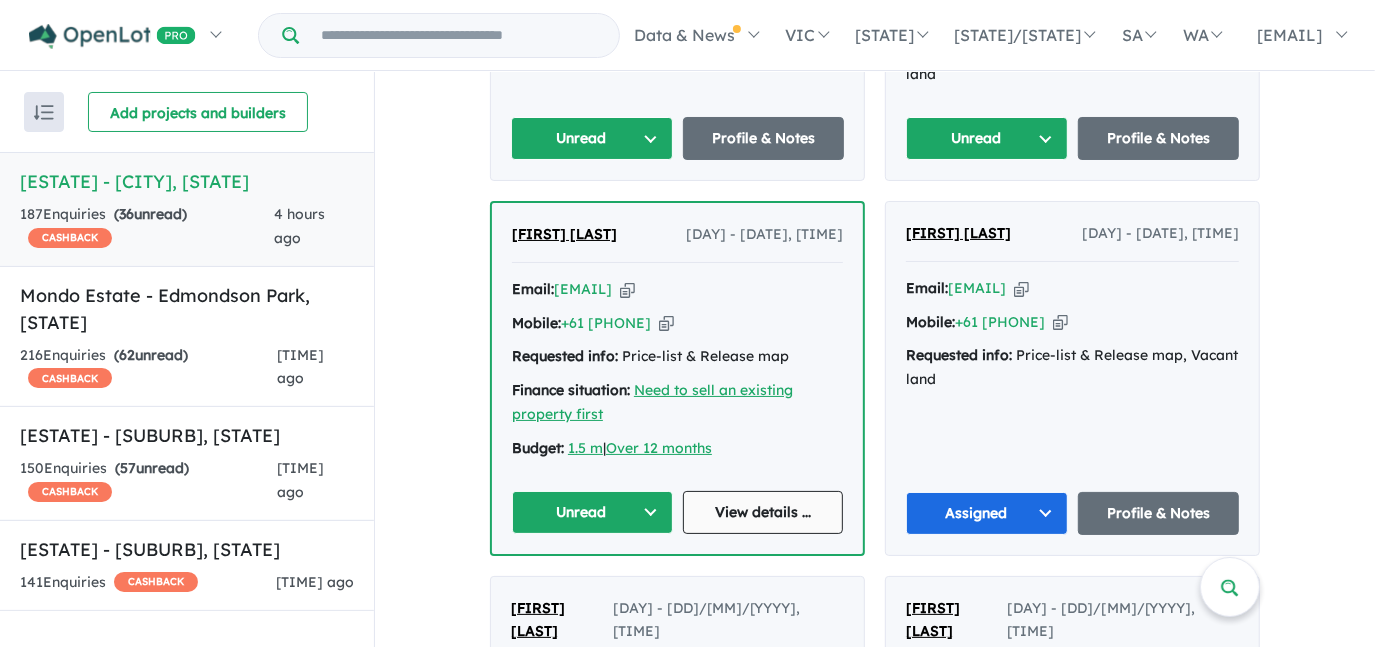 click on "View details ..." at bounding box center [763, 488] 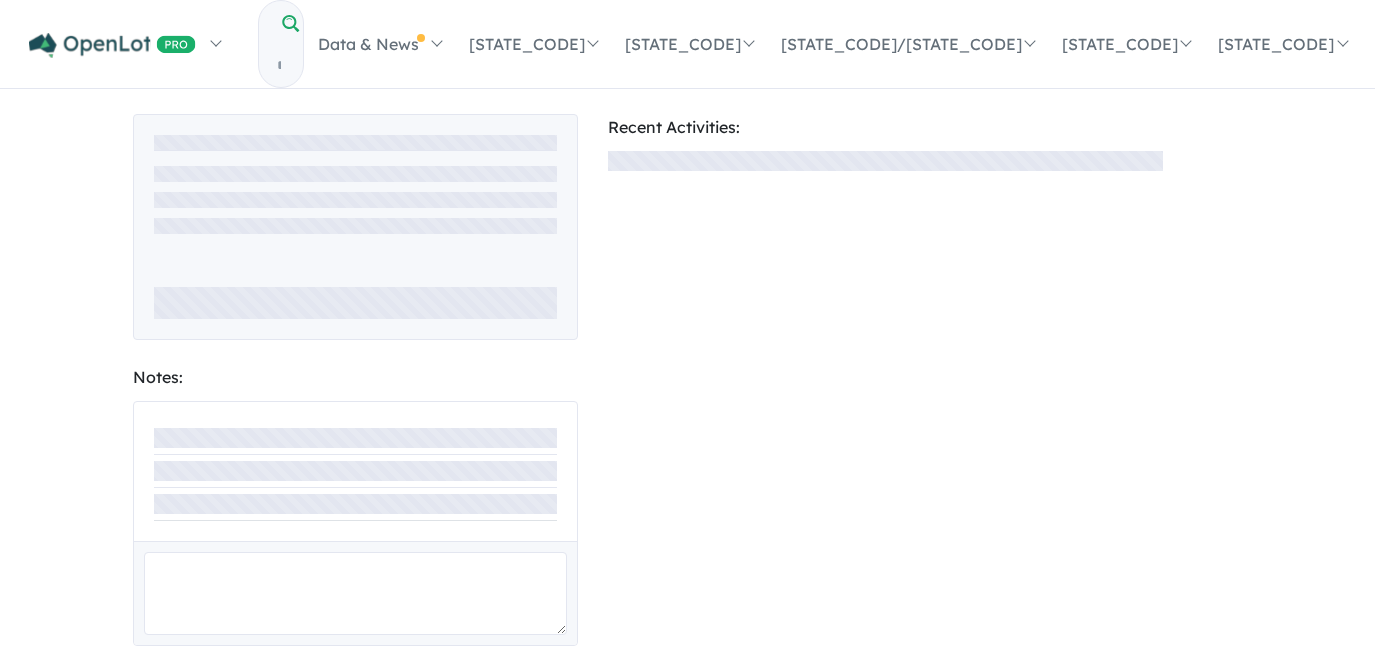 scroll, scrollTop: 0, scrollLeft: 0, axis: both 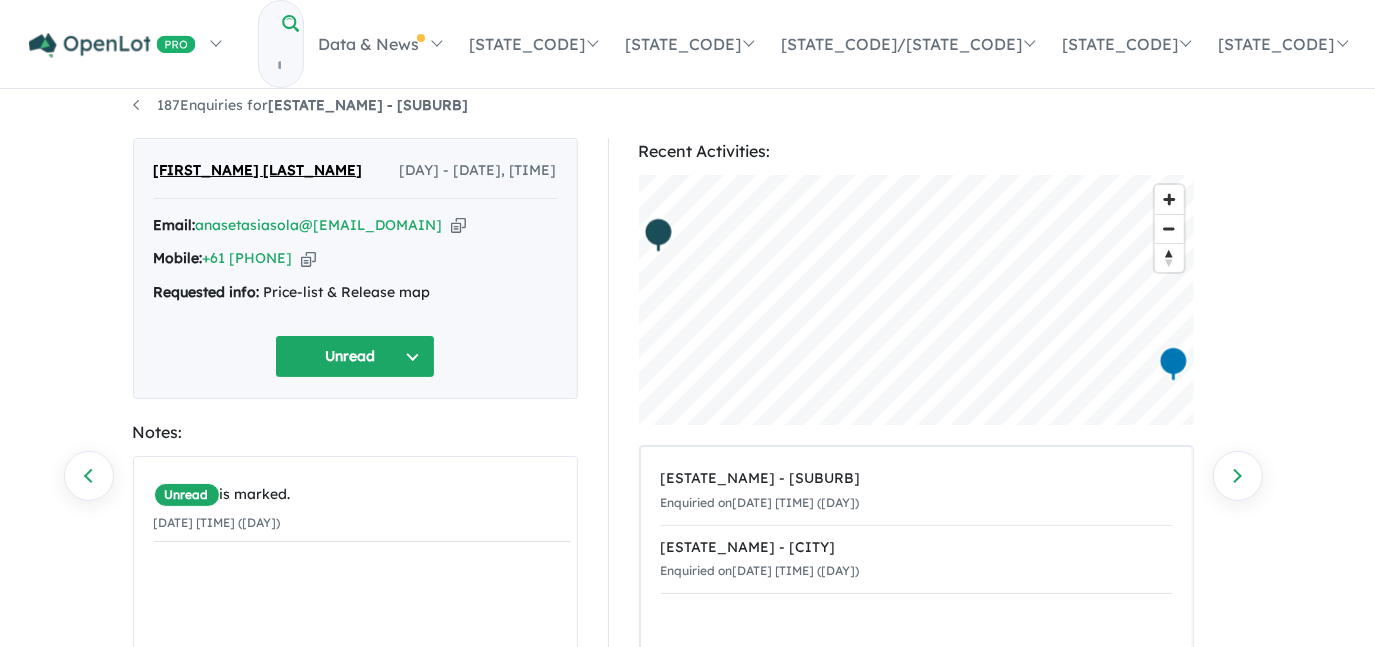 click at bounding box center [269, 225] 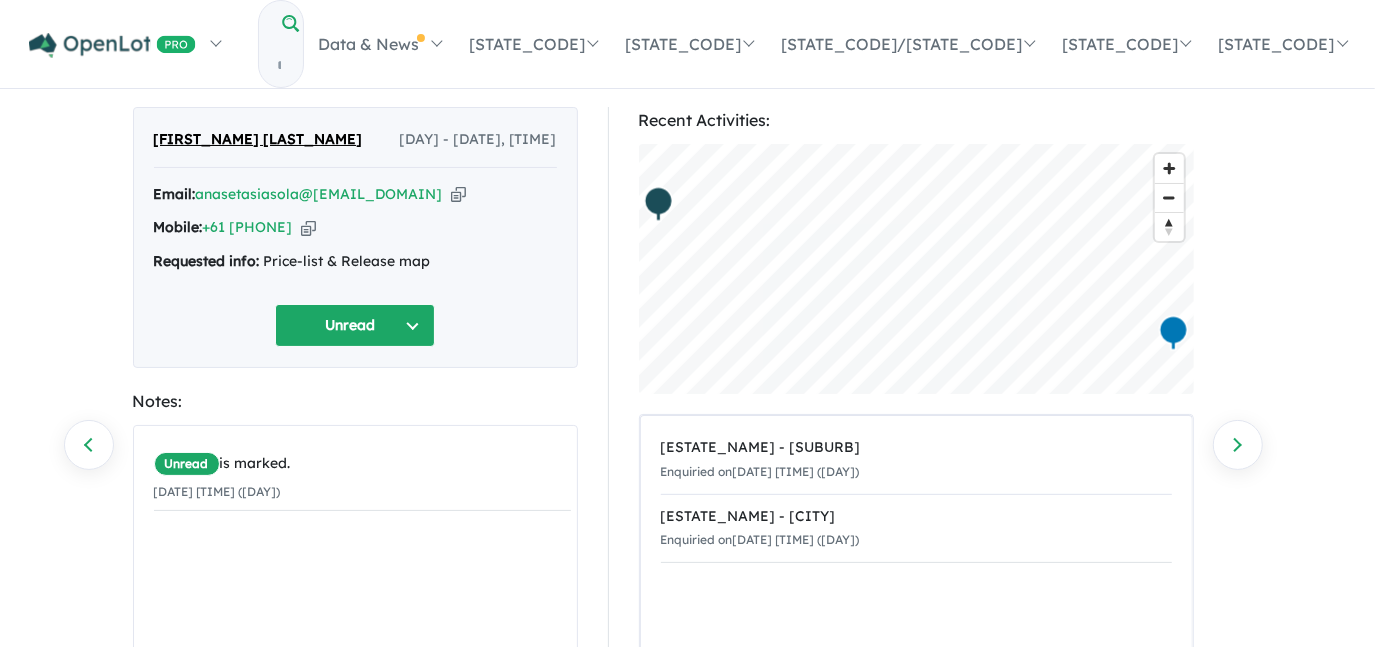 scroll, scrollTop: 0, scrollLeft: 0, axis: both 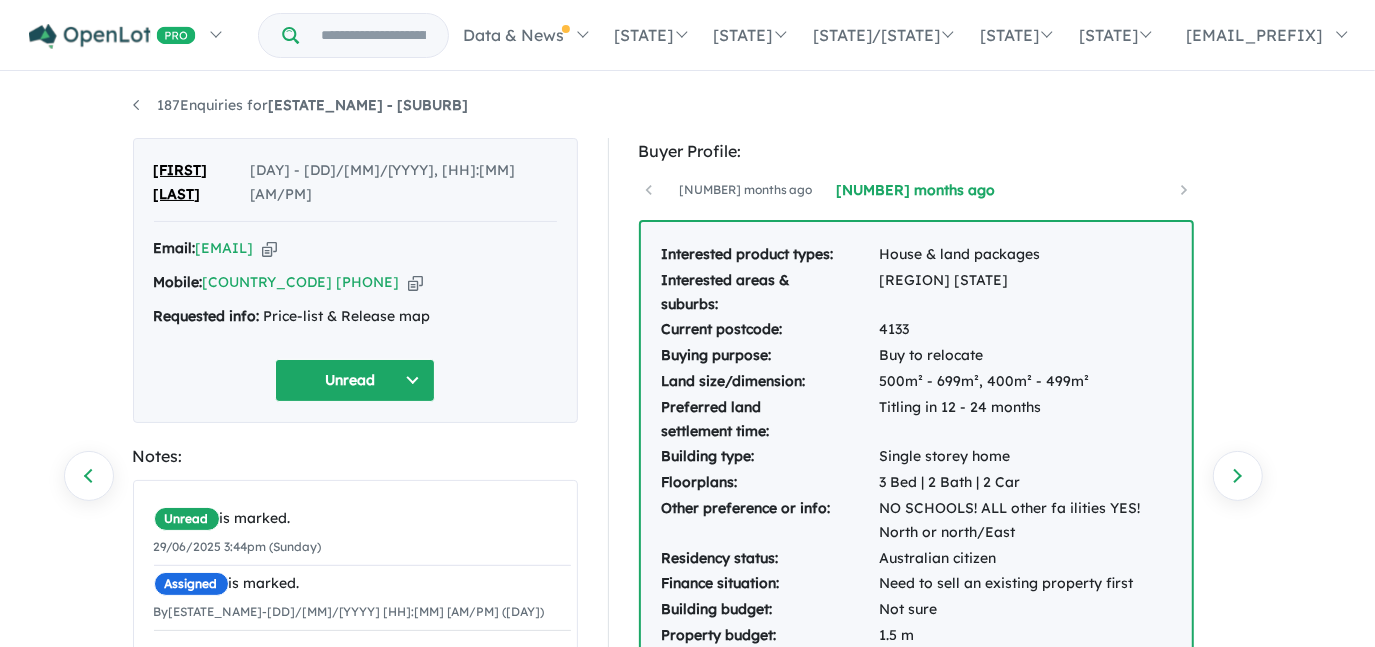 click on "Unread" at bounding box center [355, 356] 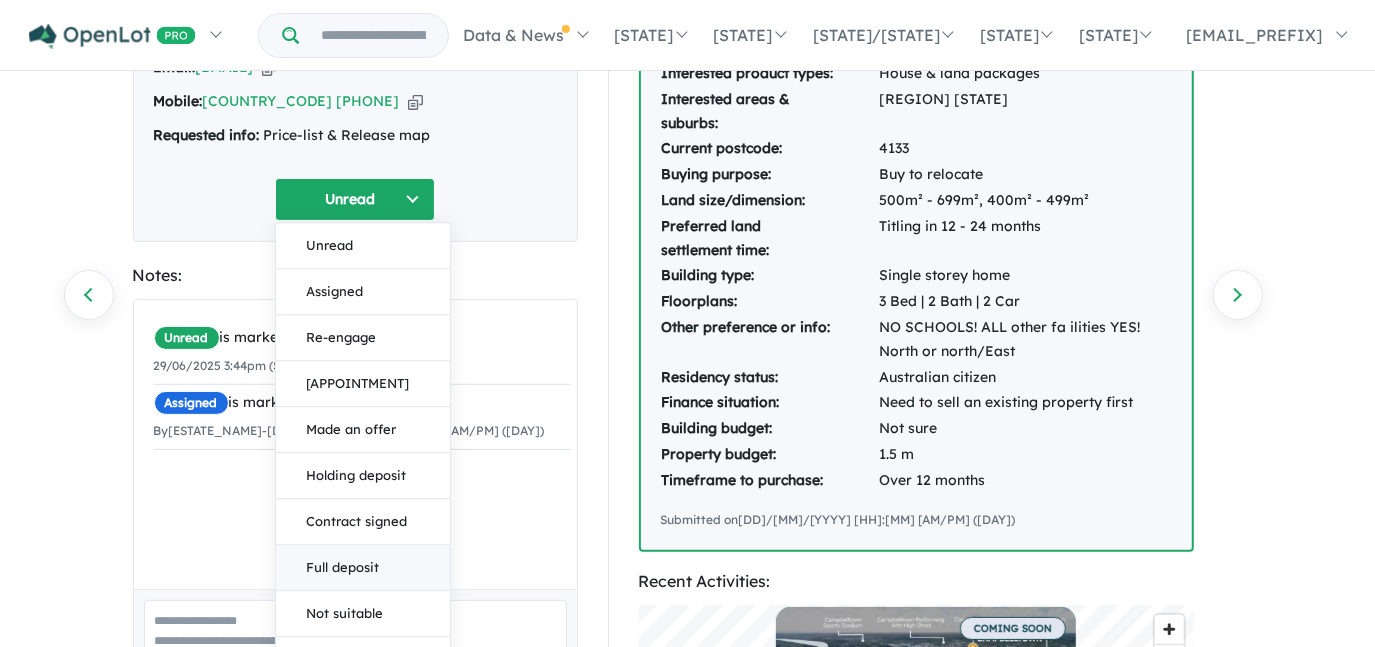 scroll, scrollTop: 272, scrollLeft: 0, axis: vertical 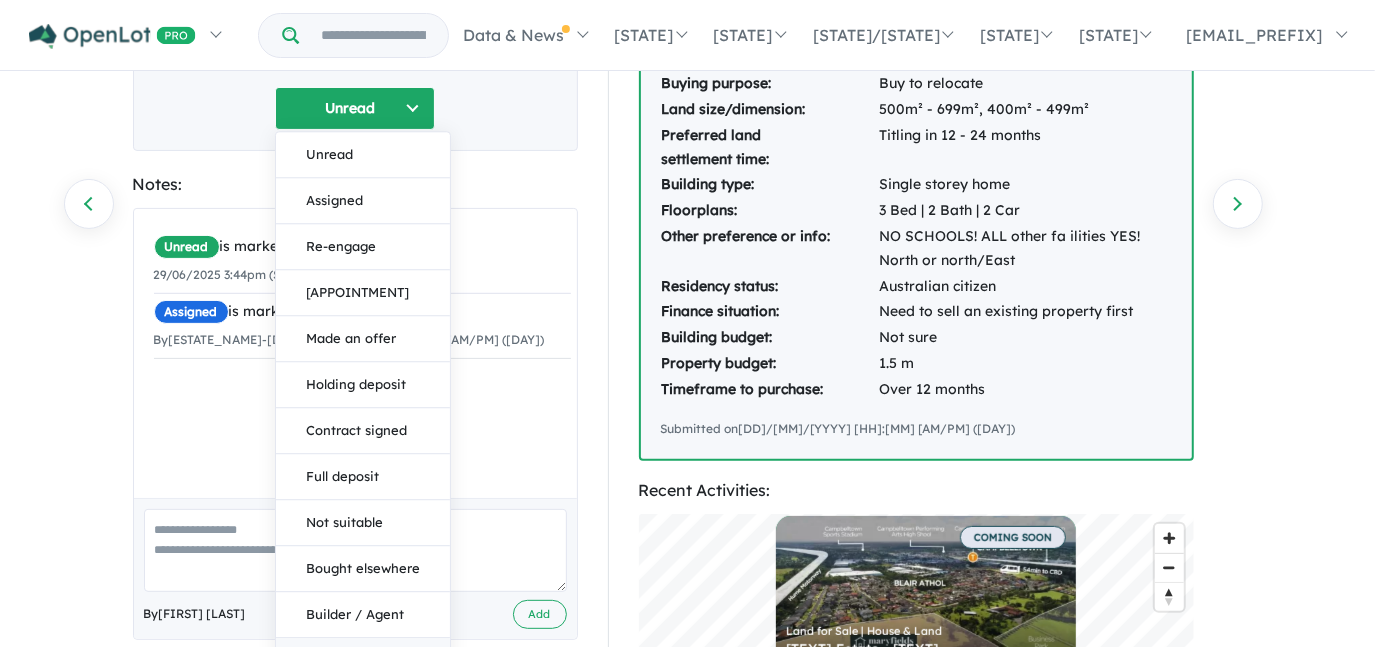 click on "Duplicate" at bounding box center (363, 637) 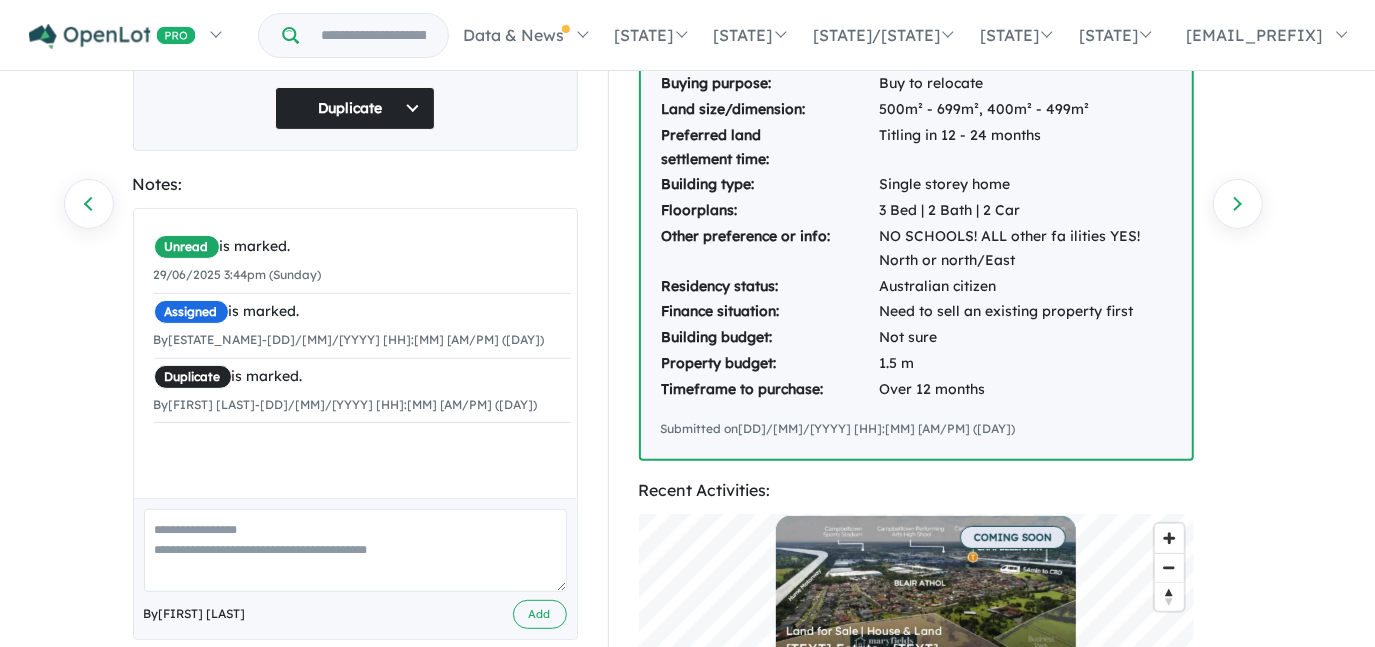 scroll, scrollTop: 0, scrollLeft: 0, axis: both 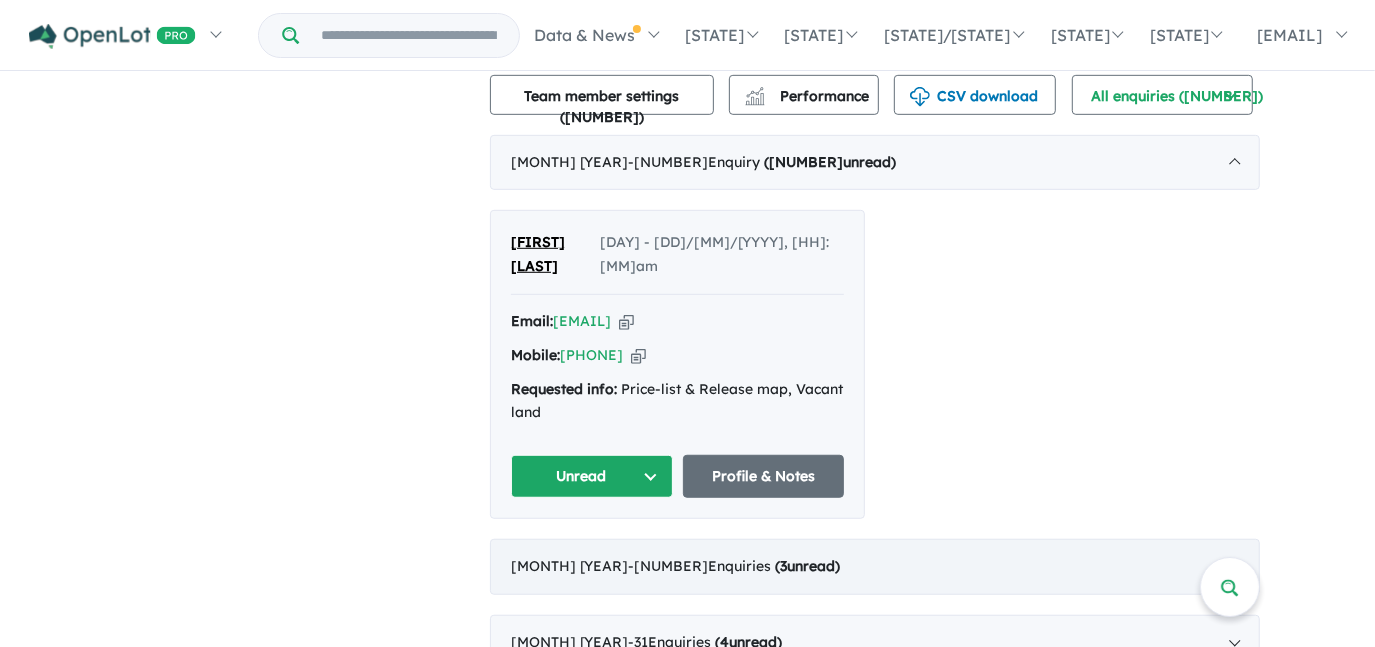 click on "( 3  unread)" at bounding box center (749, 511) 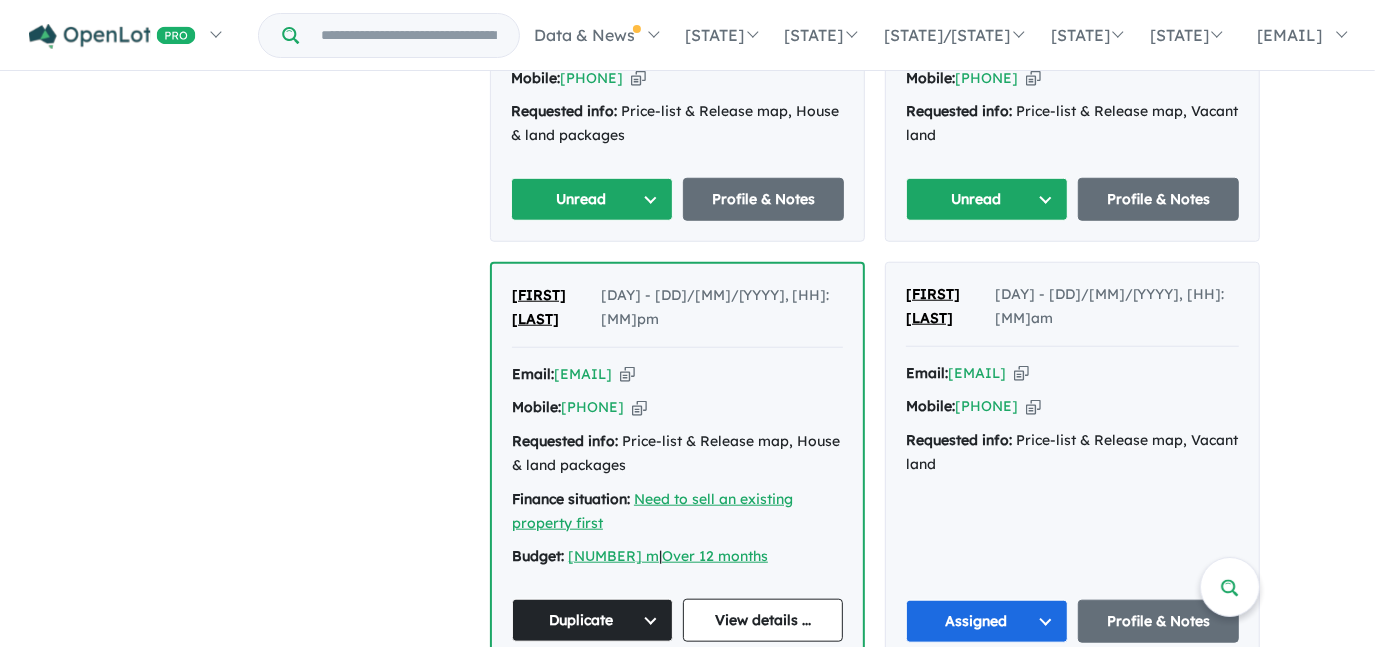 scroll, scrollTop: 1125, scrollLeft: 0, axis: vertical 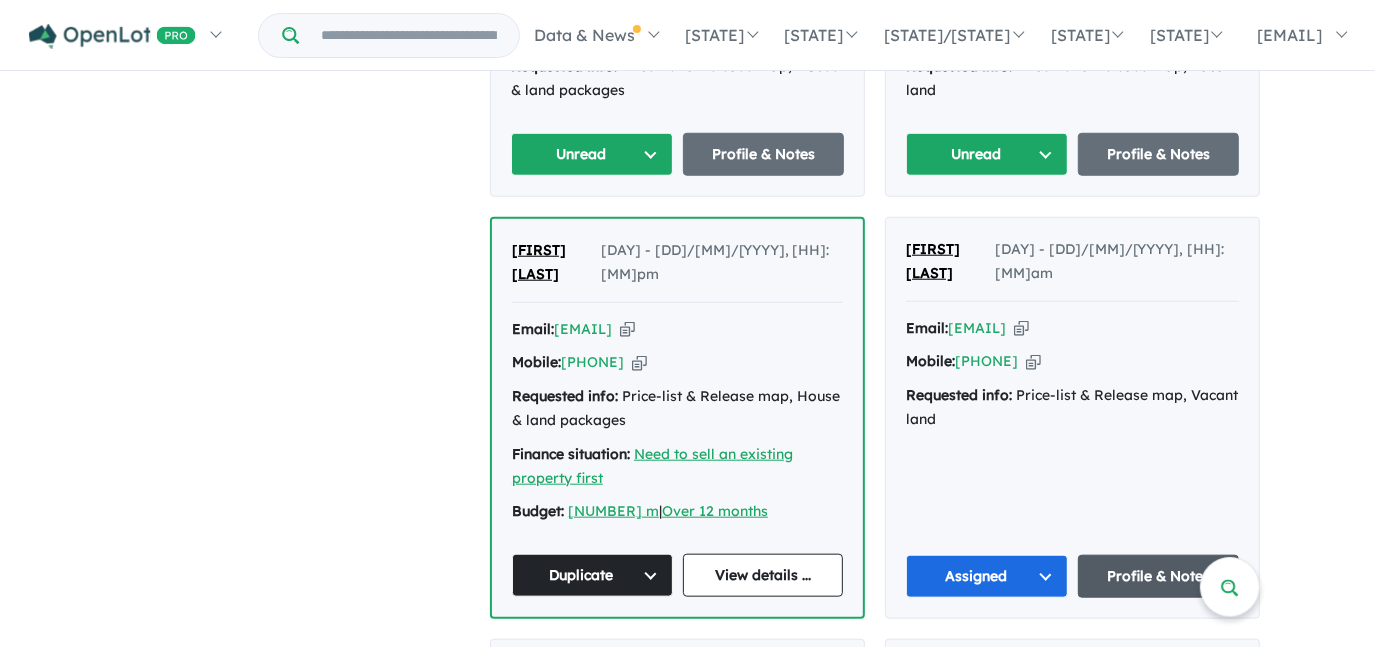 click on "Profile & Notes" at bounding box center [1159, 473] 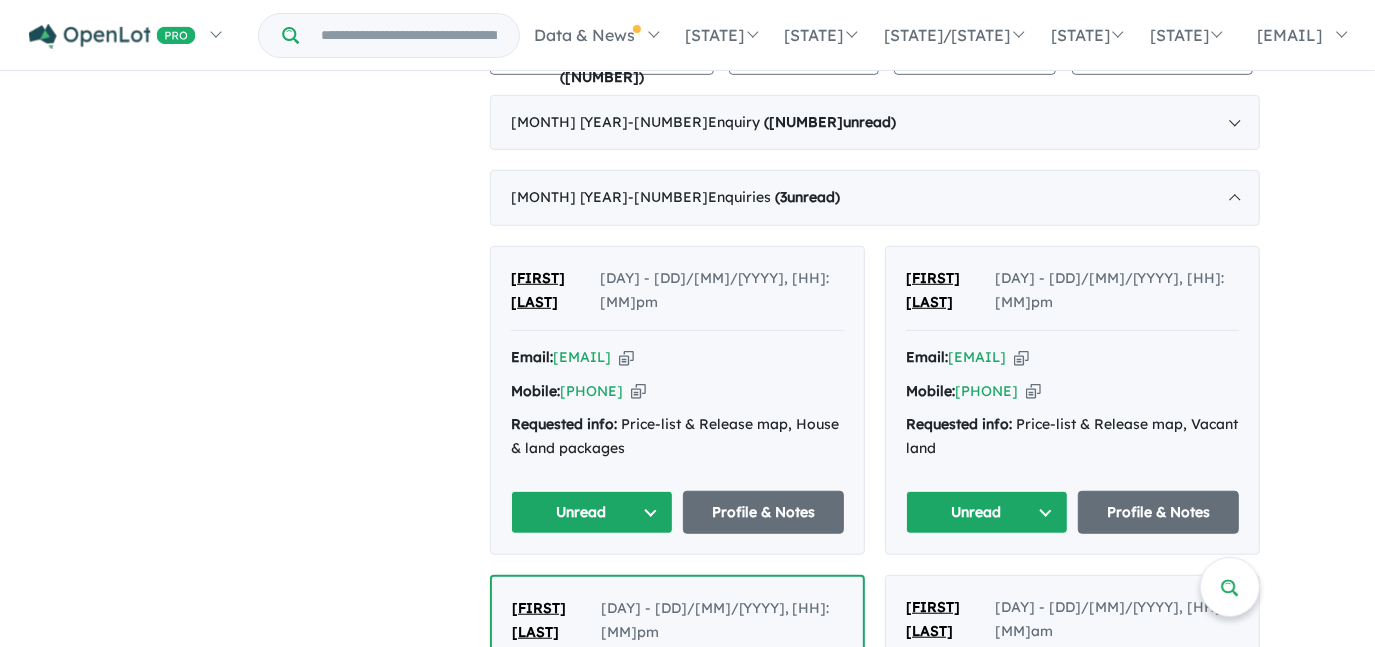 scroll, scrollTop: 761, scrollLeft: 0, axis: vertical 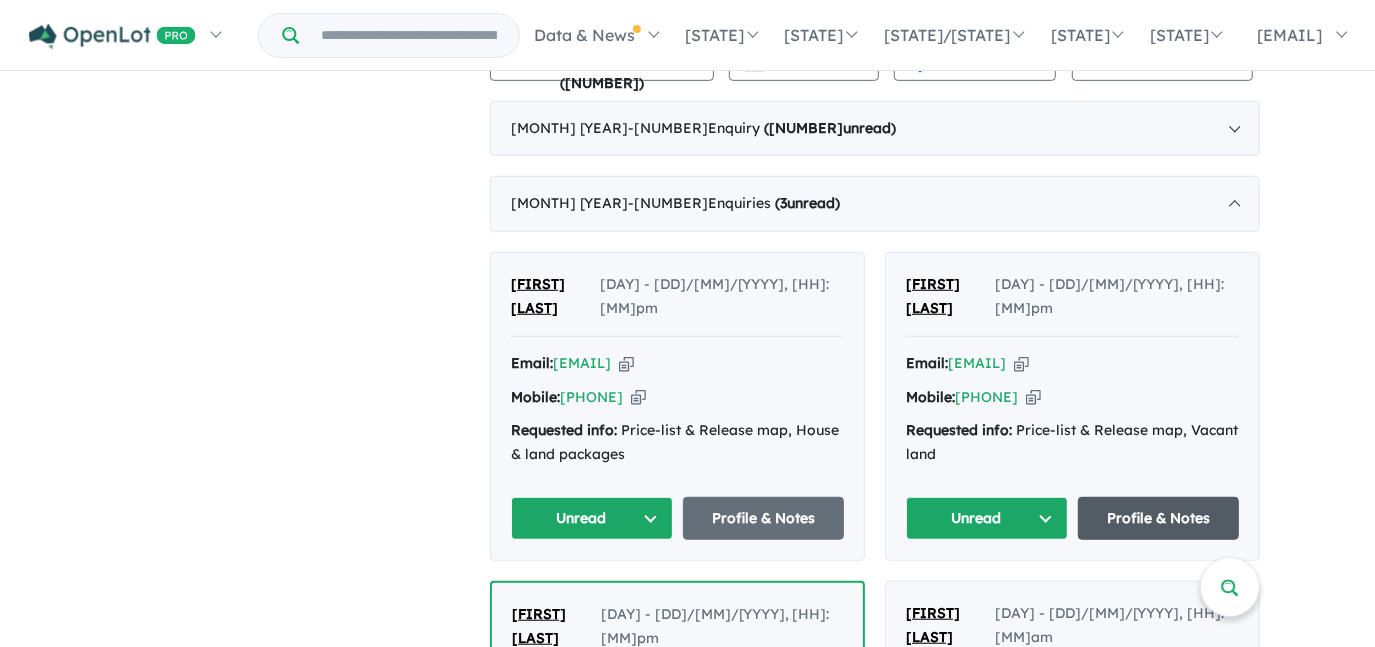 click on "Profile & Notes" at bounding box center (1159, 463) 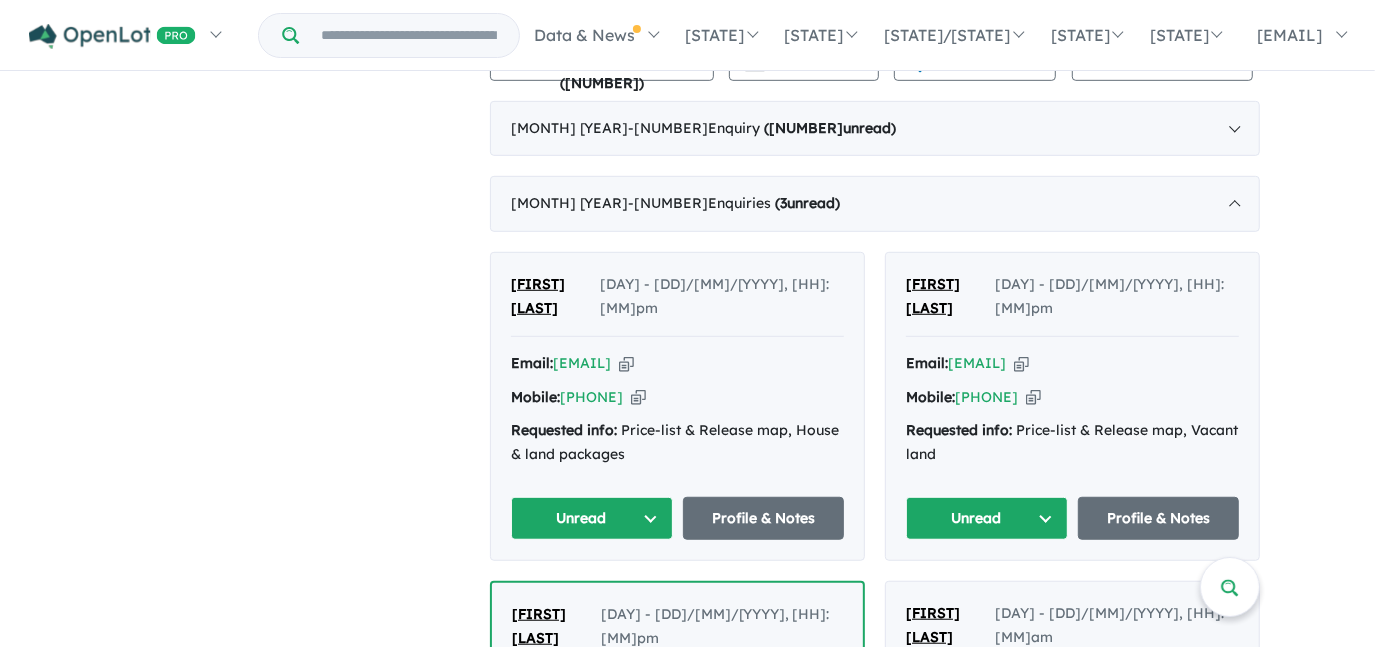 click at bounding box center (626, 307) 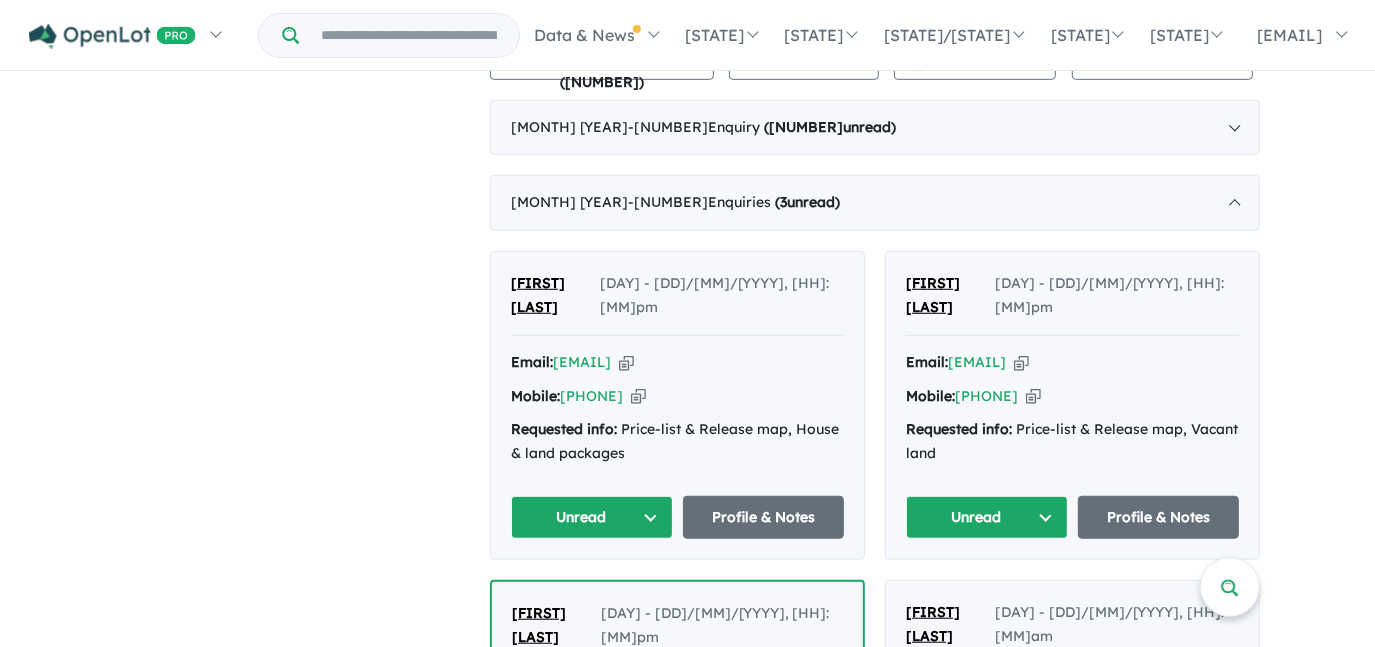 scroll, scrollTop: 761, scrollLeft: 0, axis: vertical 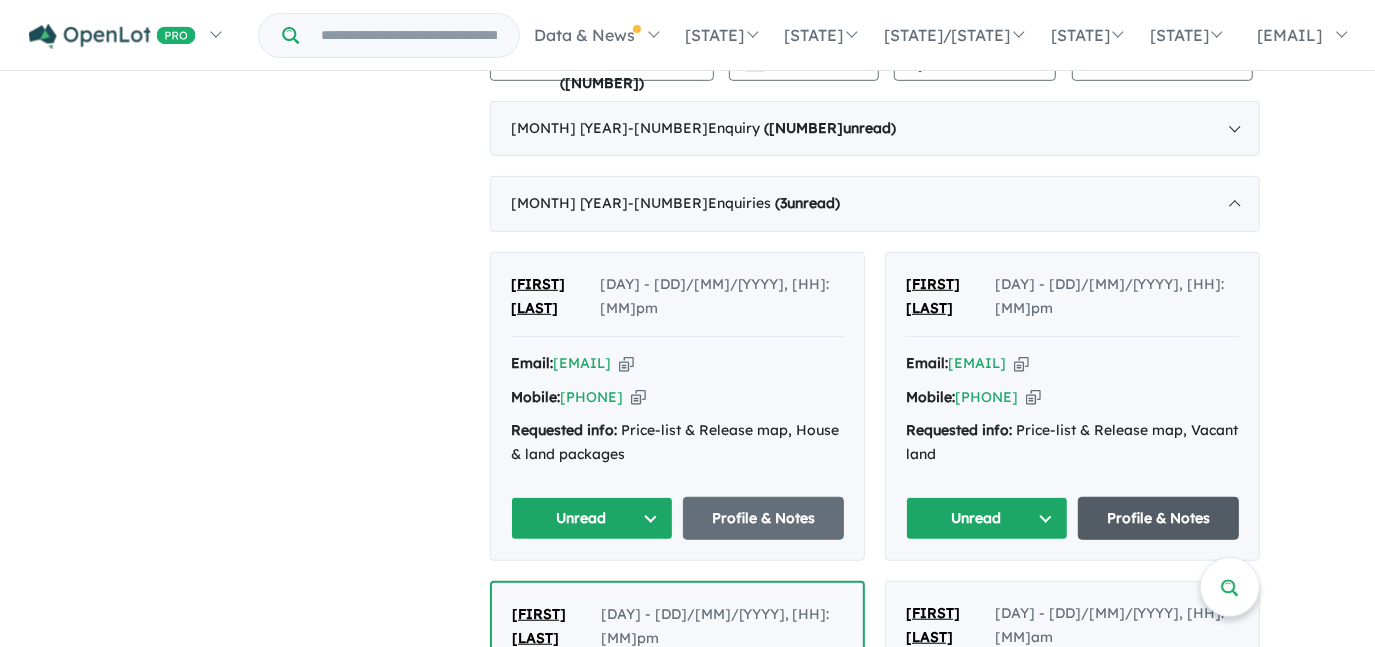 click on "Profile & Notes" at bounding box center [1159, 463] 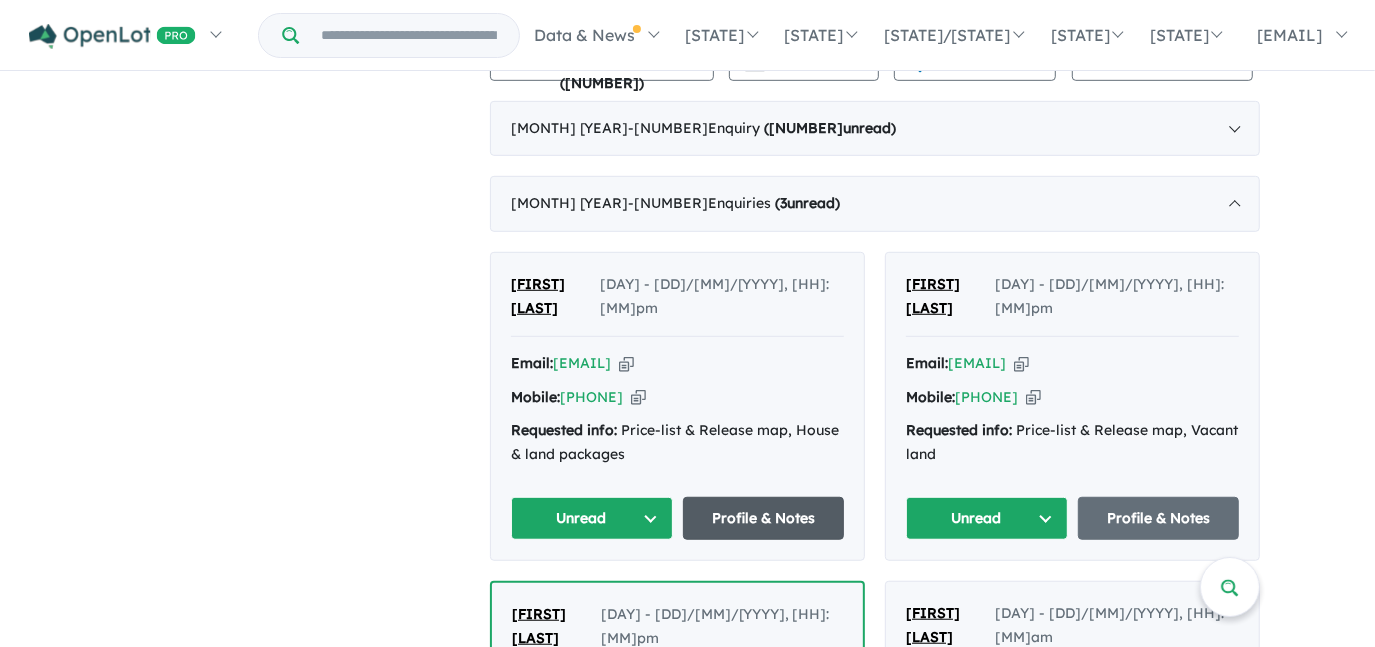 click on "Profile & Notes" at bounding box center [764, 463] 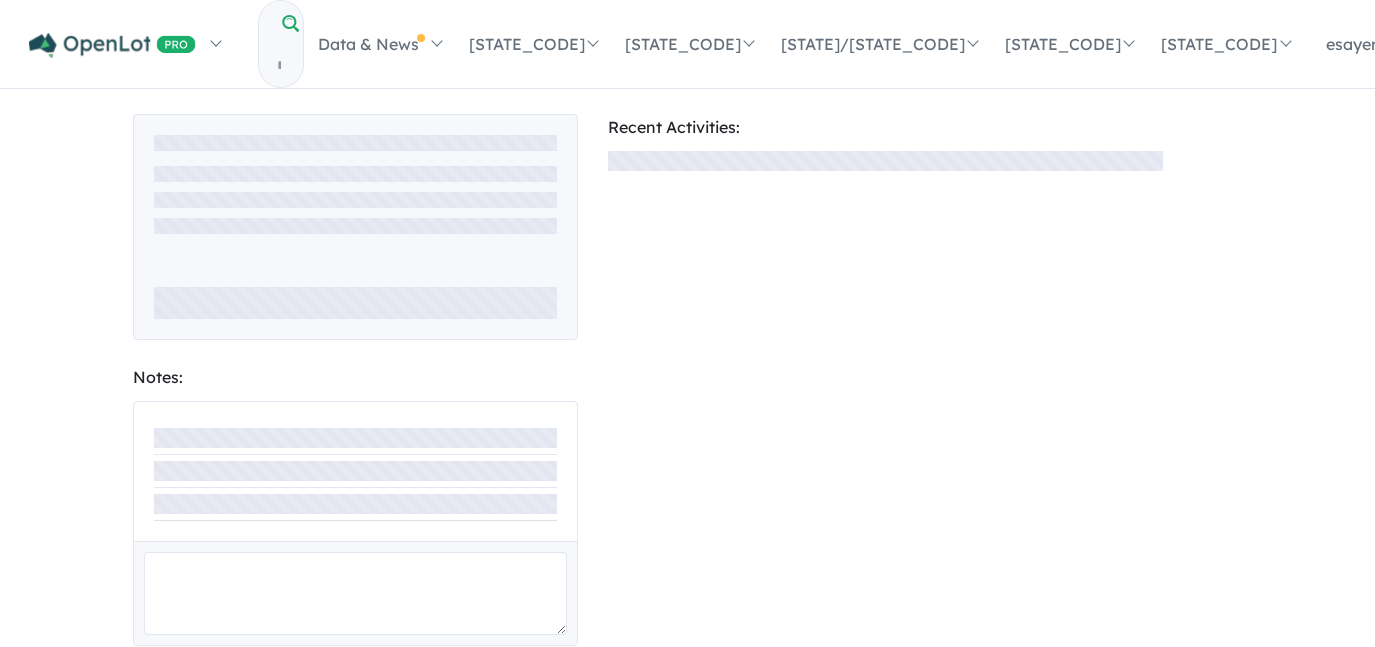 scroll, scrollTop: 0, scrollLeft: 0, axis: both 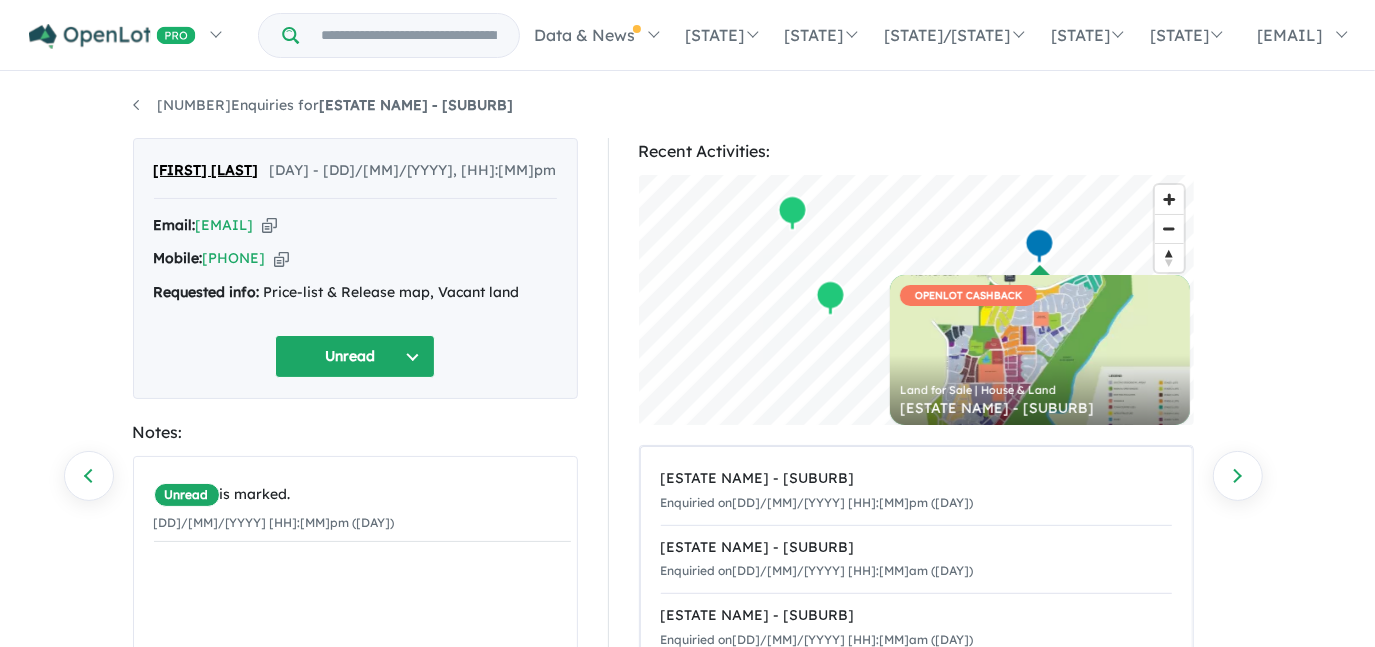 click at bounding box center (269, 248) 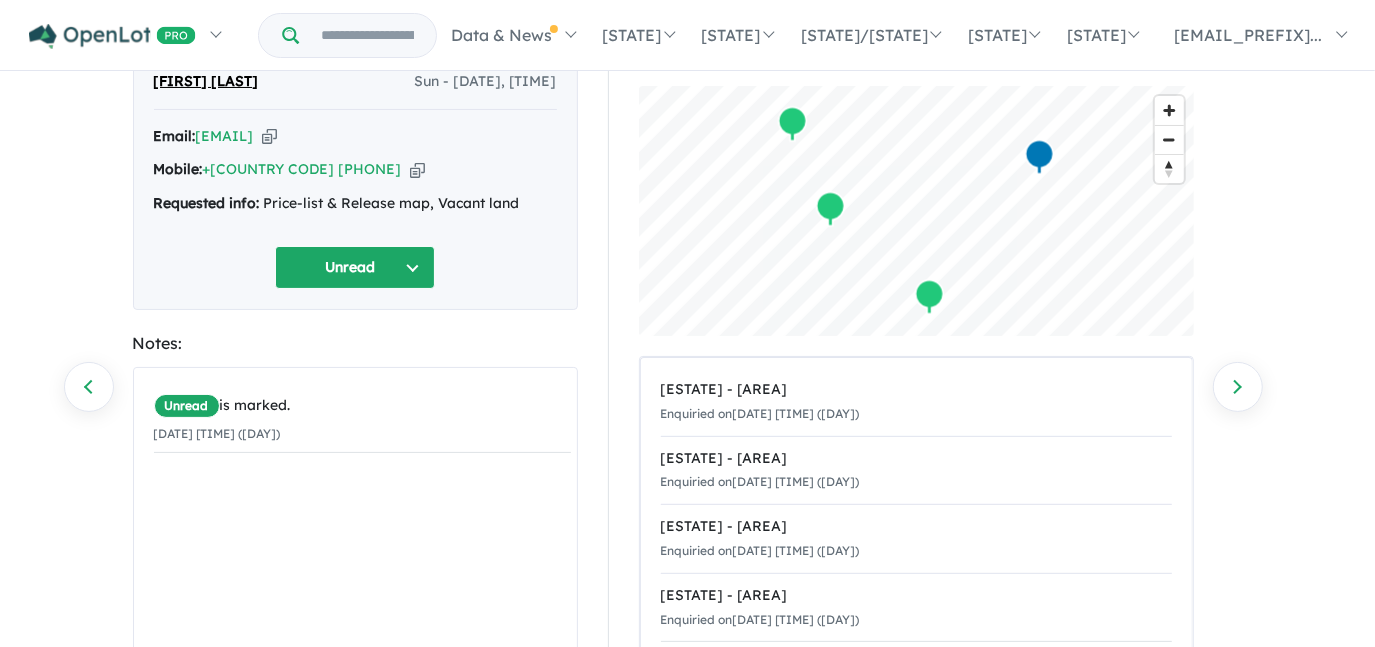 scroll, scrollTop: 181, scrollLeft: 0, axis: vertical 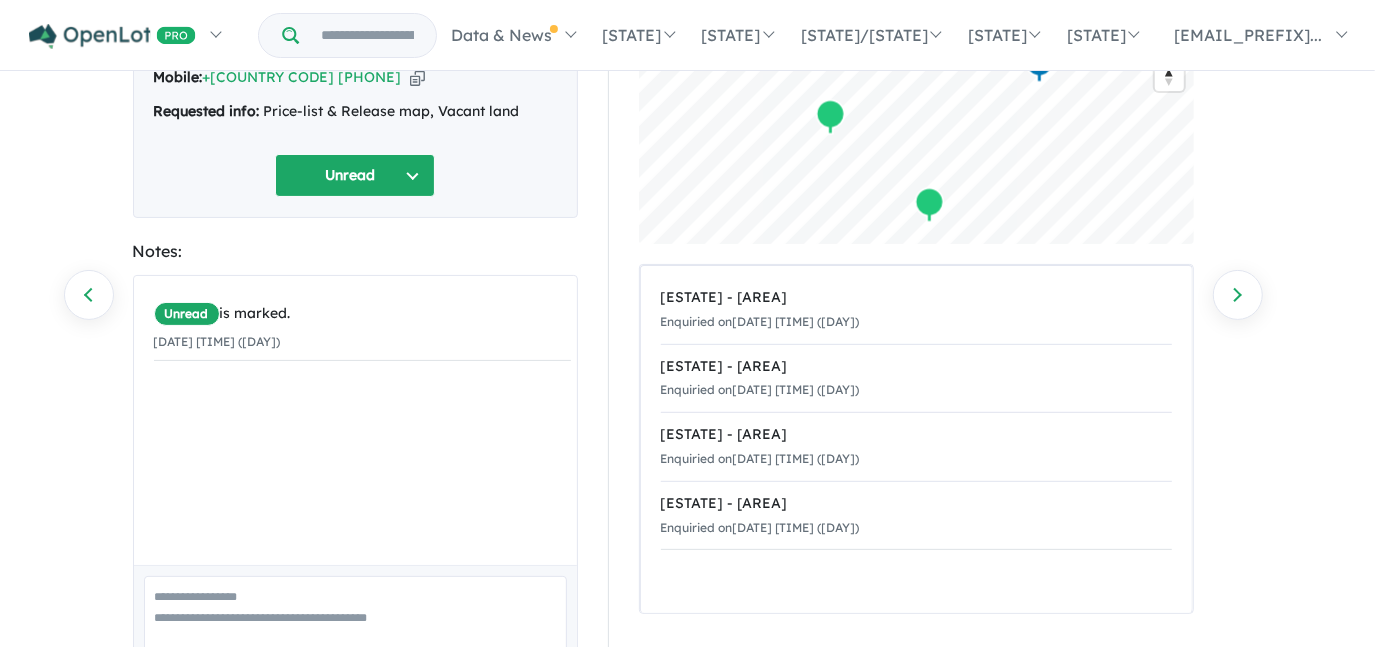 click on "Unread" at bounding box center (355, 175) 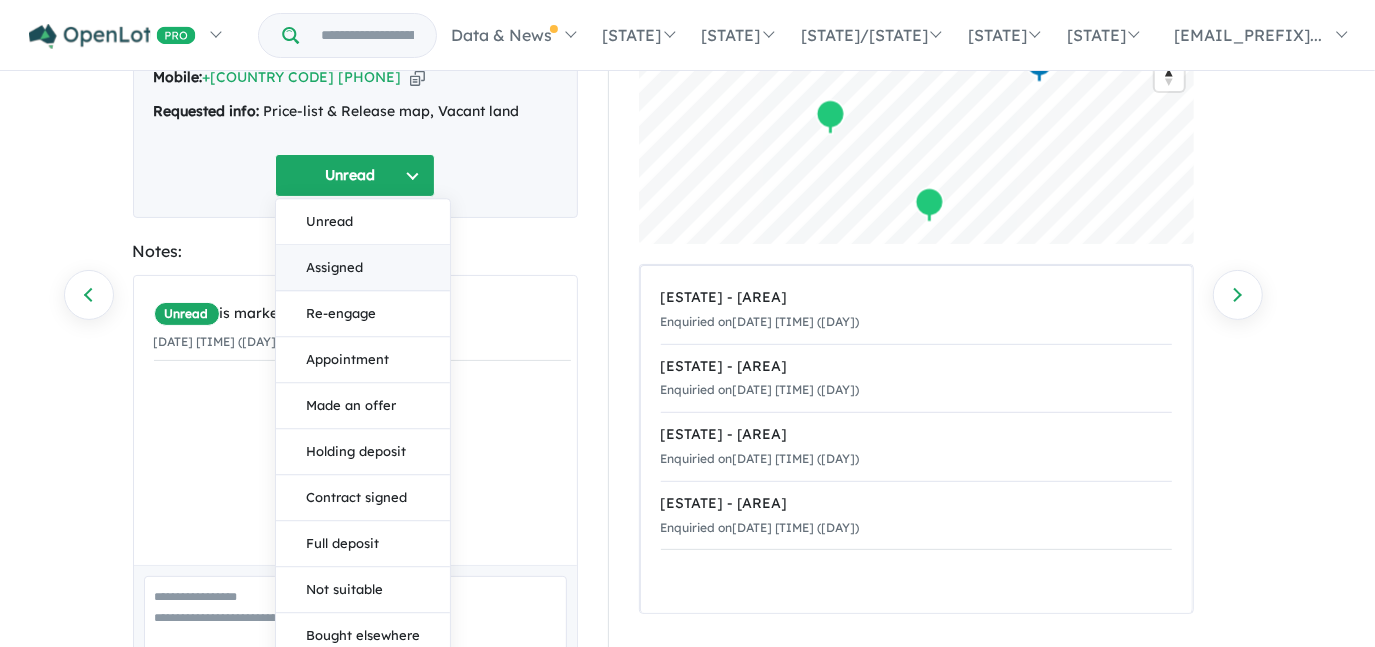 click on "Assigned" at bounding box center [363, 268] 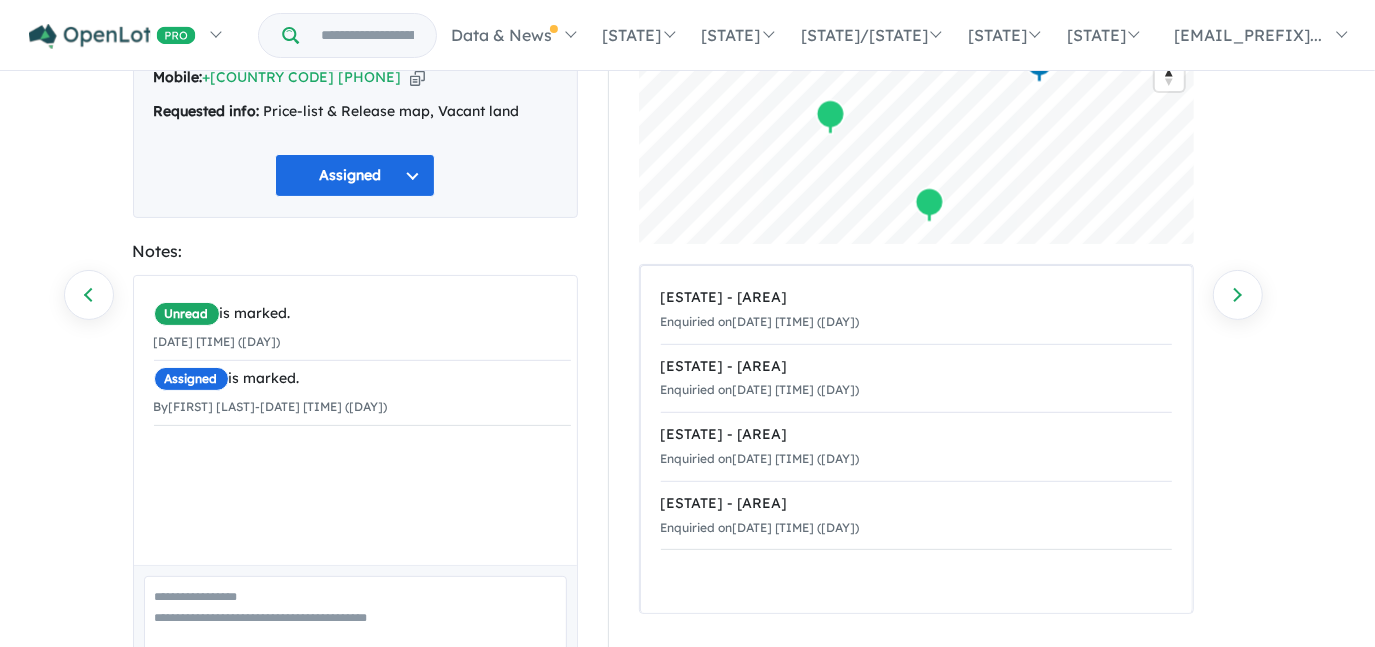 click at bounding box center (355, 617) 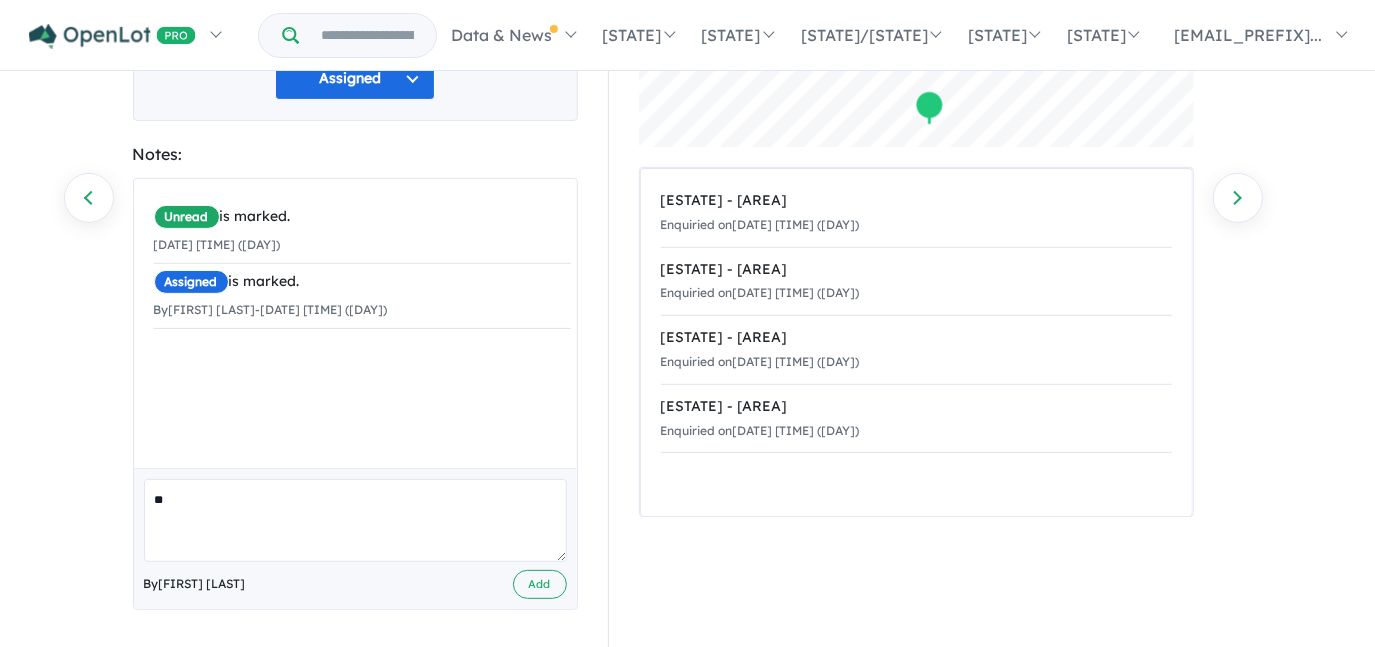 scroll, scrollTop: 279, scrollLeft: 0, axis: vertical 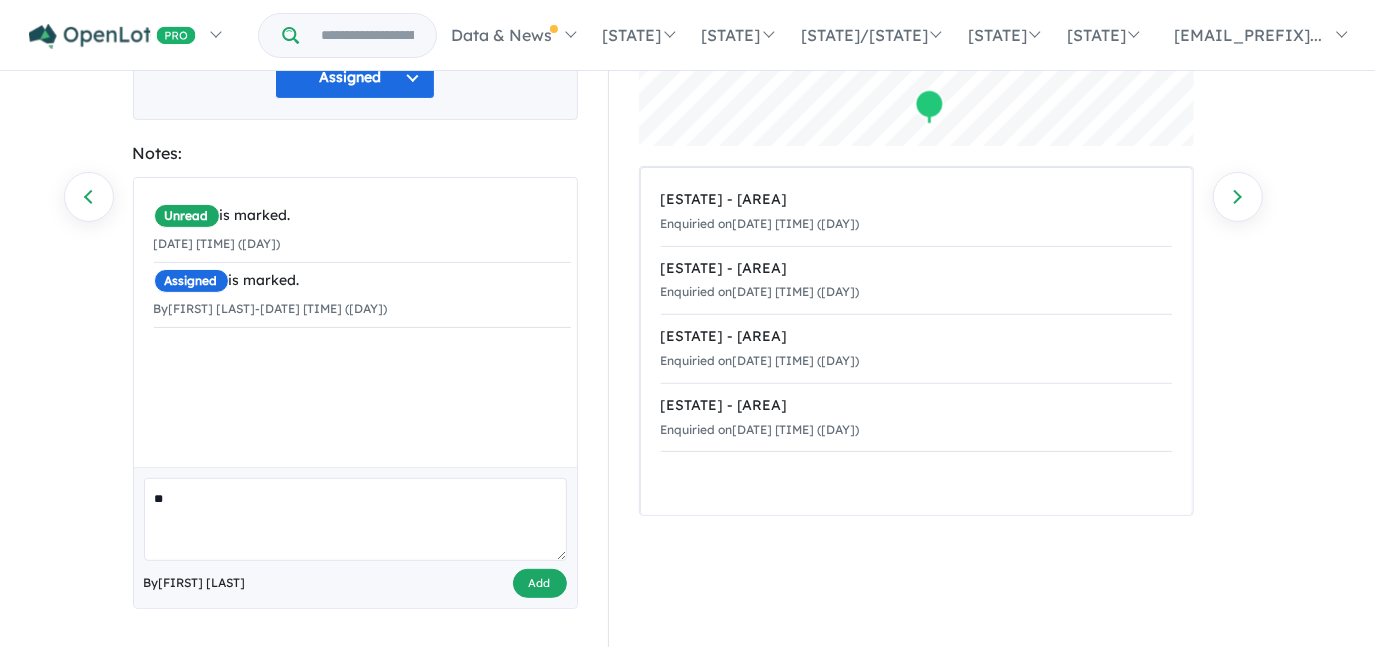 type on "**" 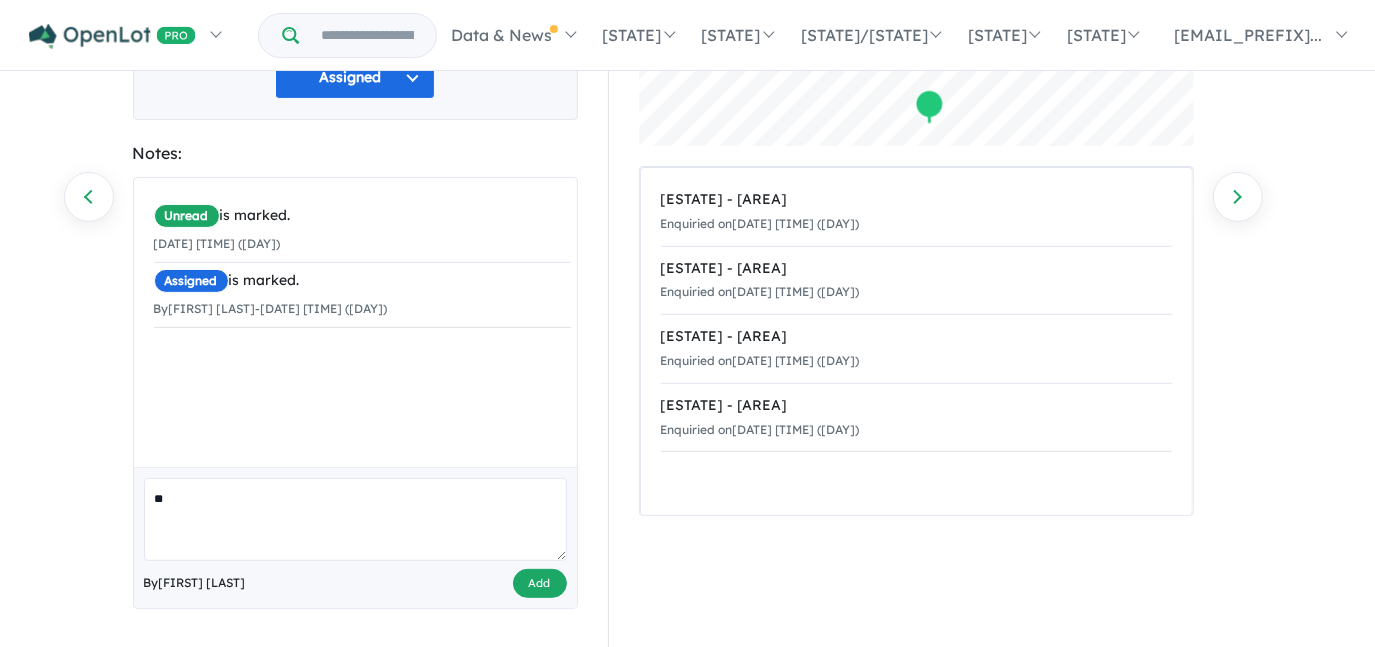 click on "Add" at bounding box center (540, 583) 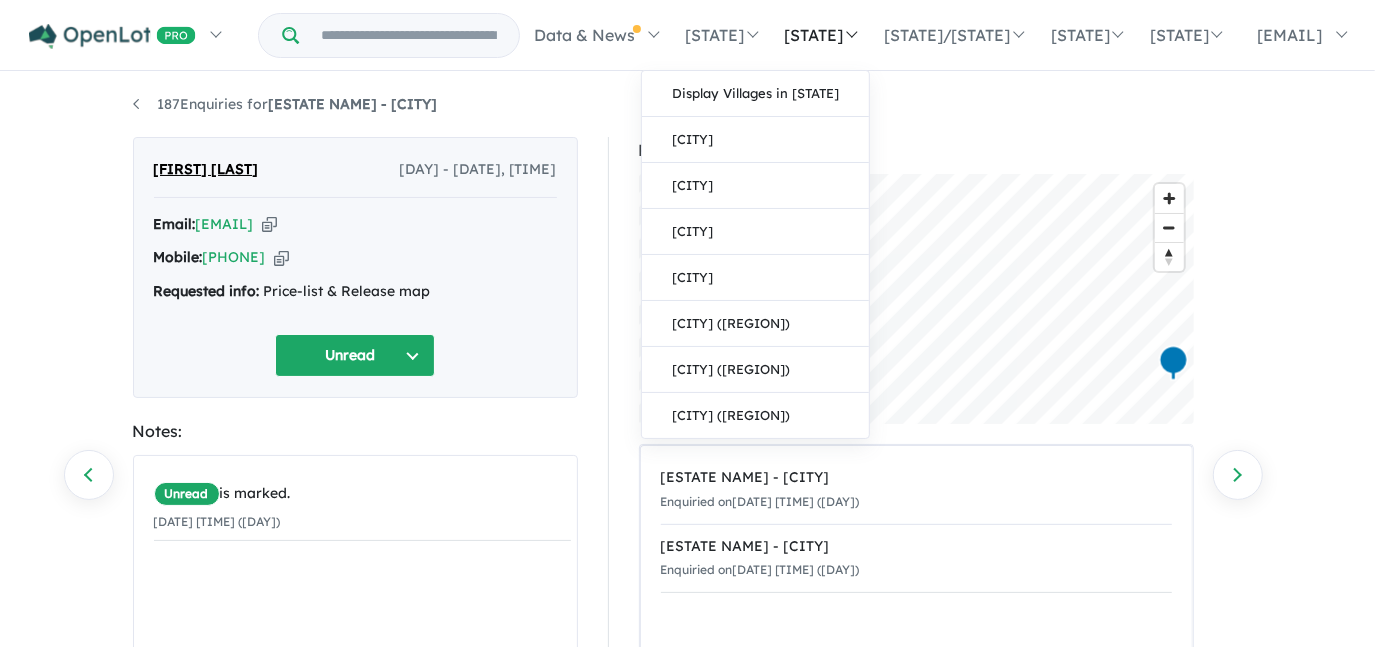 scroll, scrollTop: 0, scrollLeft: 0, axis: both 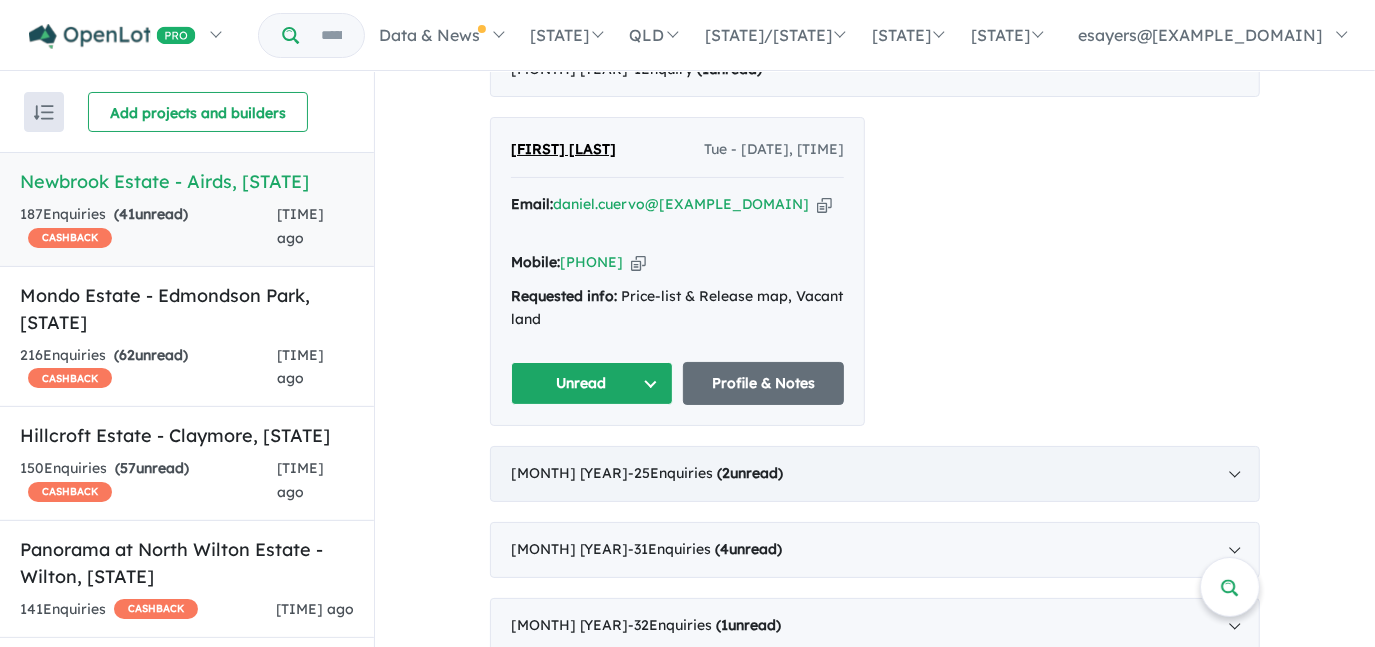 click on "( 2  unread)" at bounding box center [702, 455] 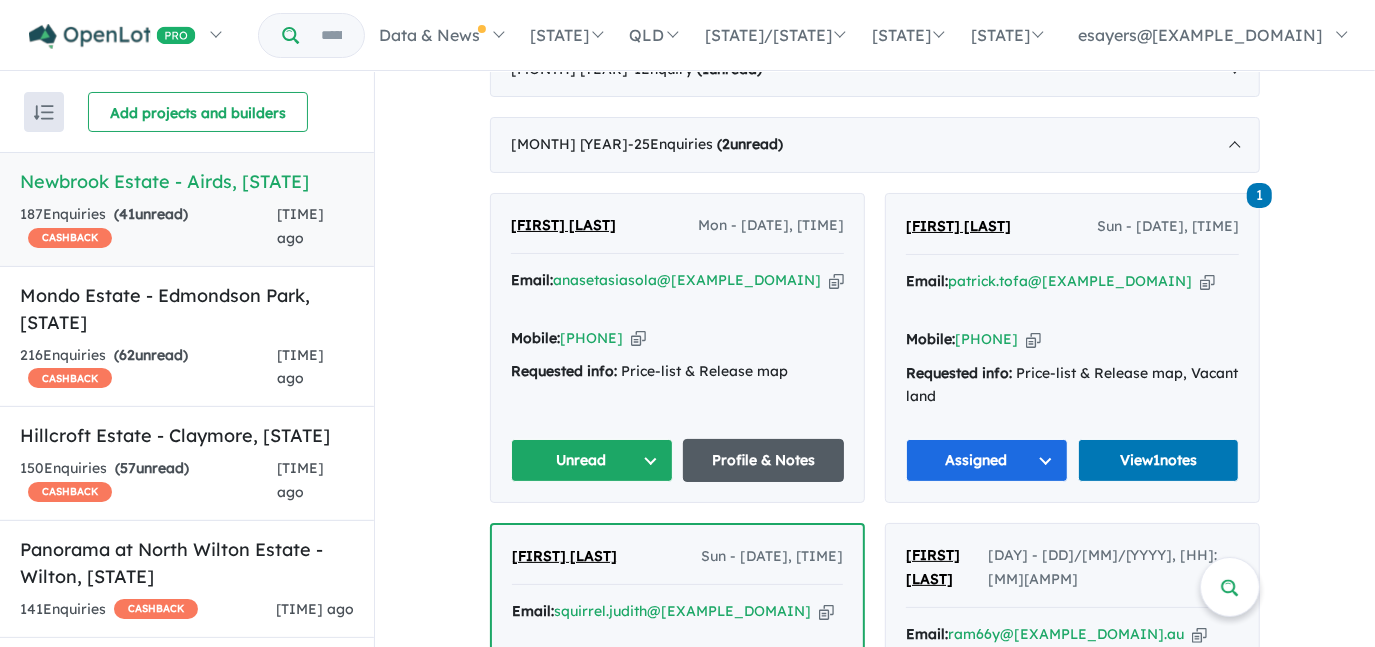 click on "Profile & Notes" at bounding box center (764, 418) 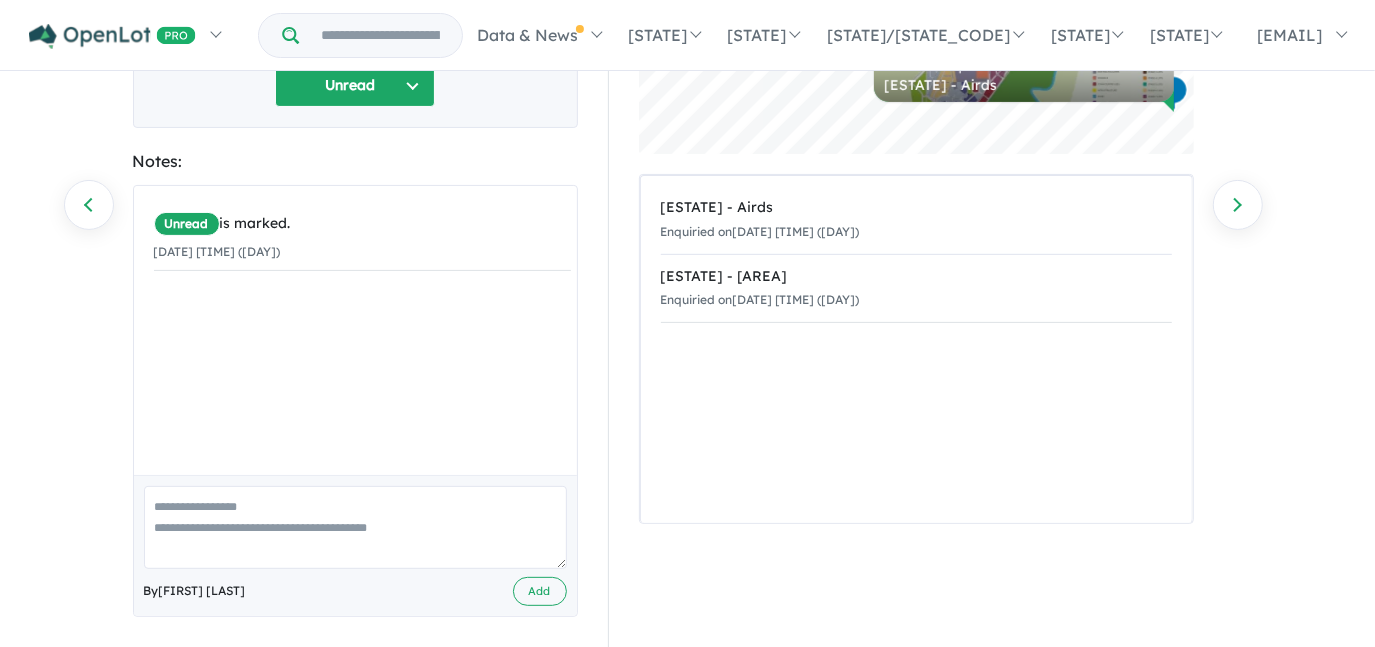 scroll, scrollTop: 272, scrollLeft: 0, axis: vertical 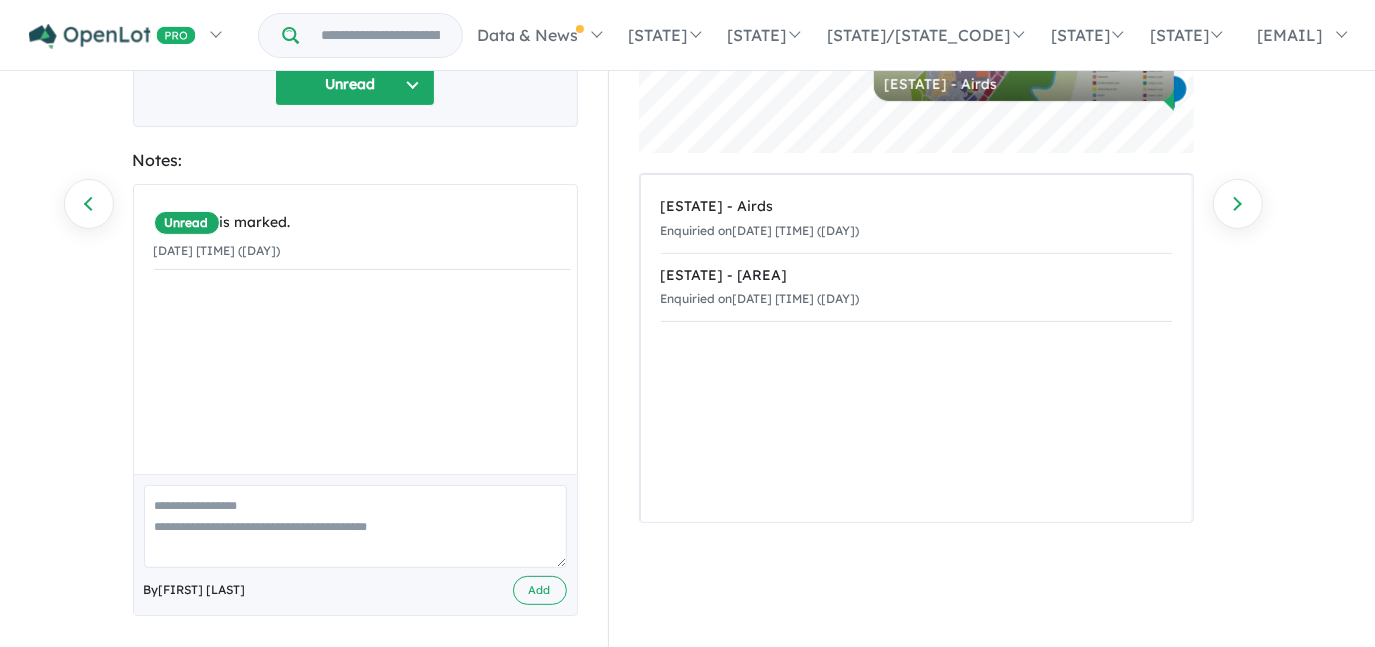 click at bounding box center (355, 526) 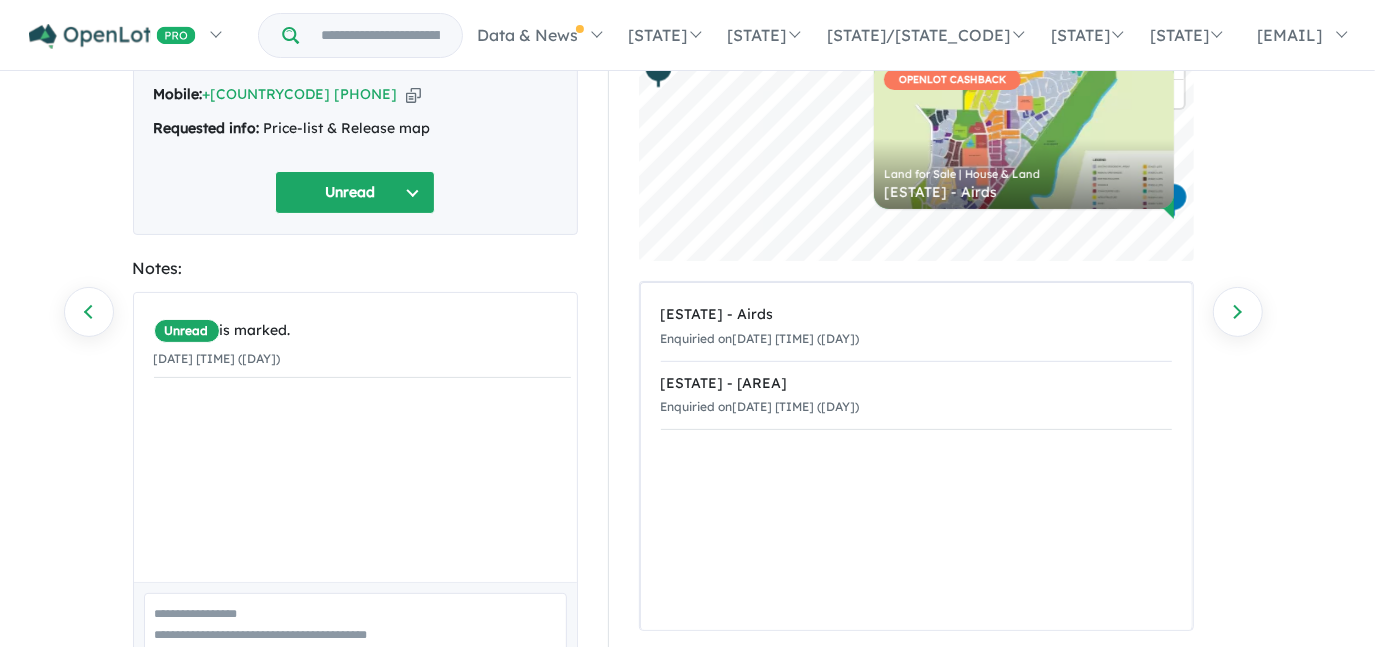 scroll, scrollTop: 0, scrollLeft: 0, axis: both 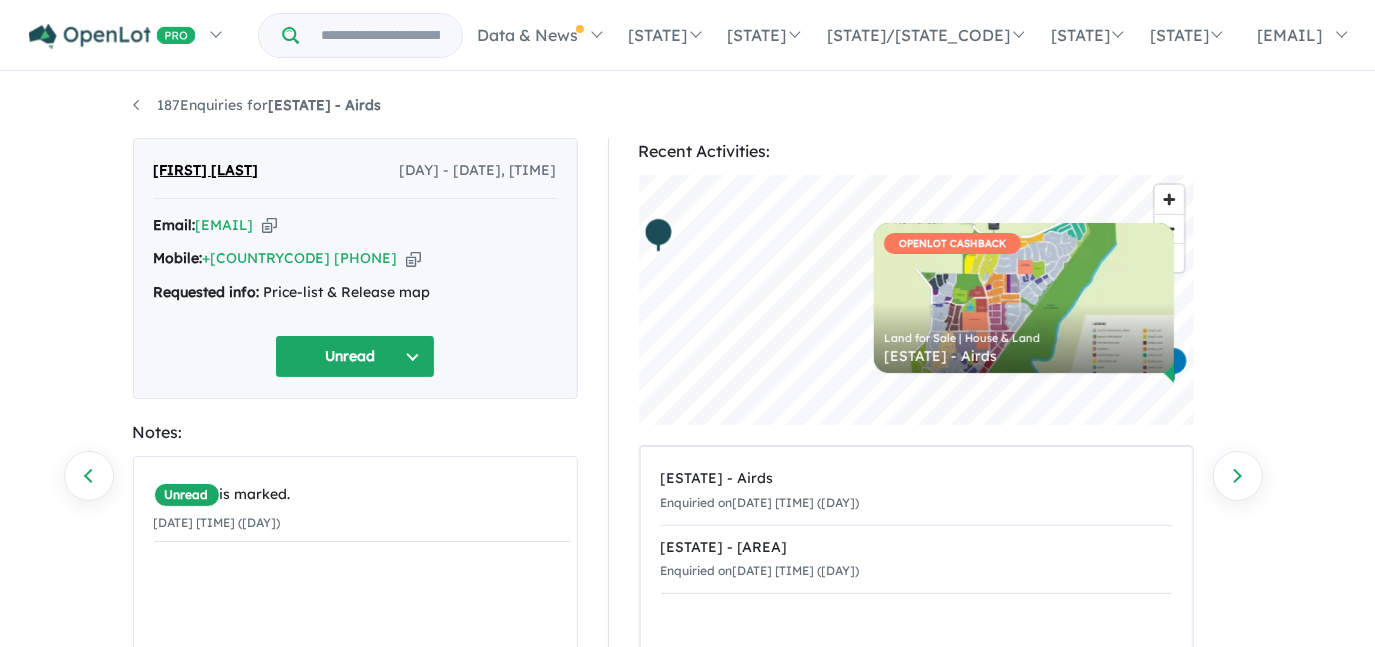 click on "Unread" at bounding box center (355, 356) 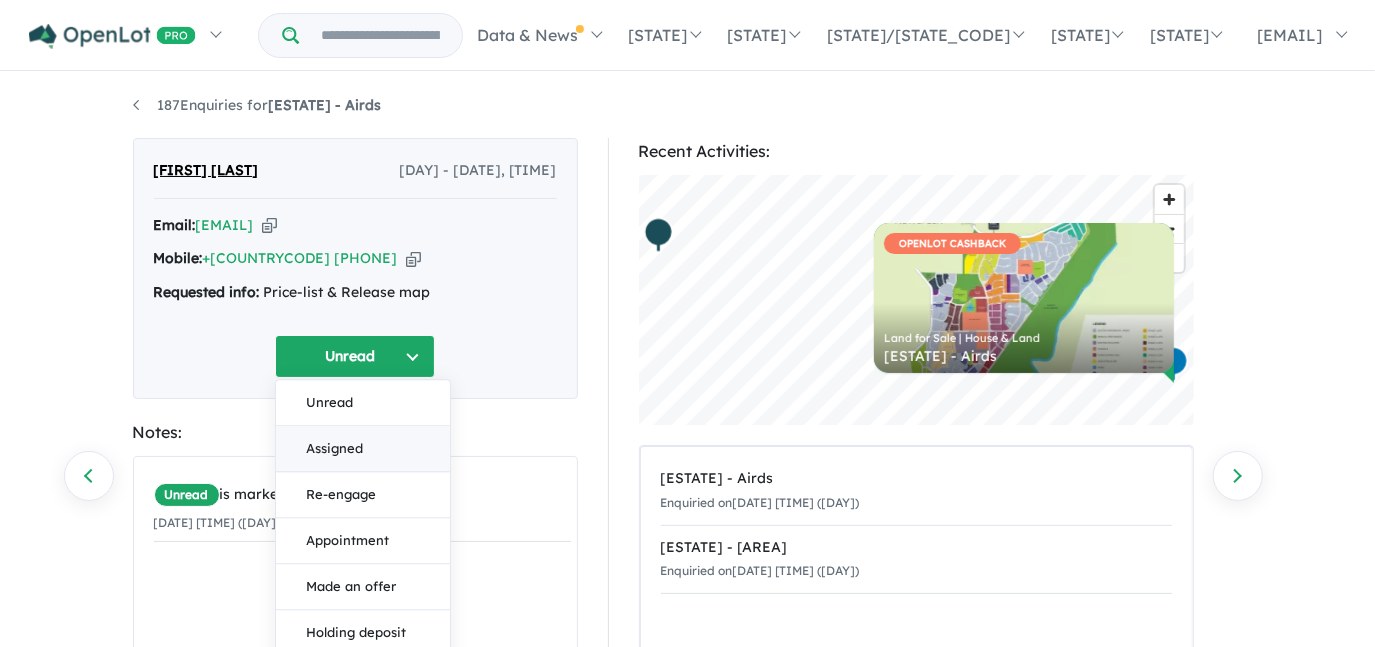 click on "Assigned" at bounding box center (363, 449) 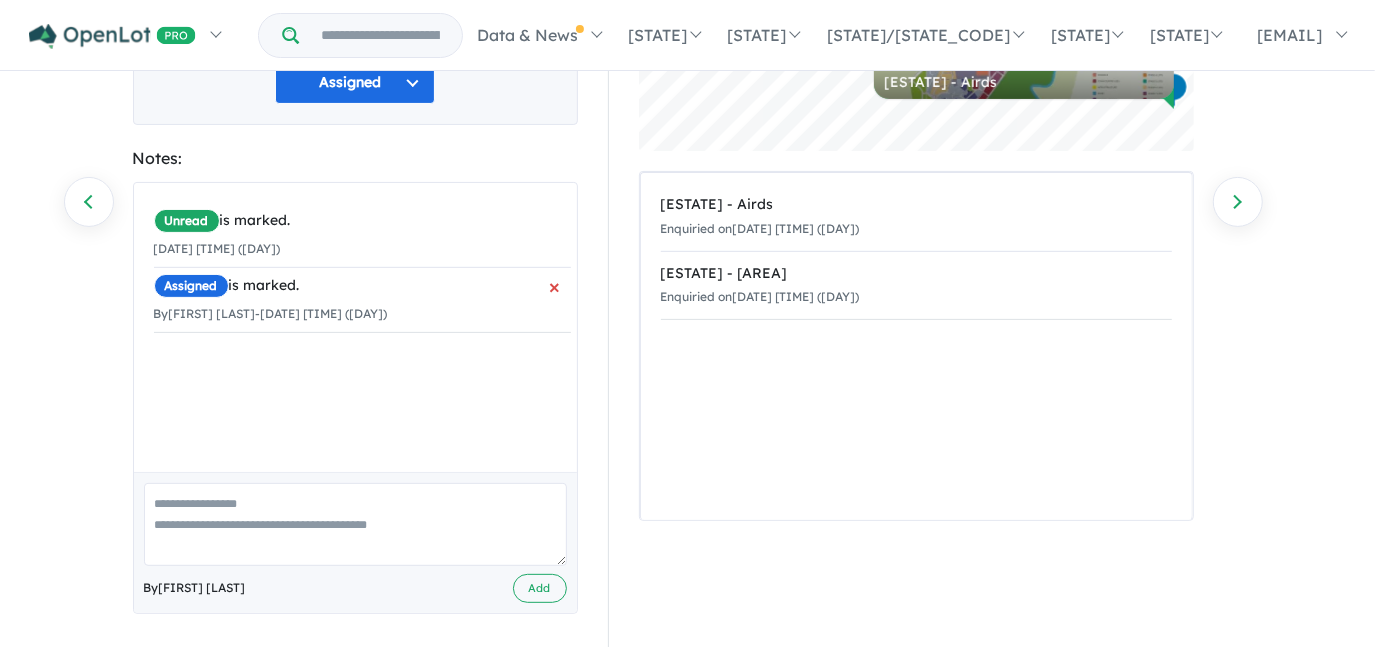 scroll, scrollTop: 279, scrollLeft: 0, axis: vertical 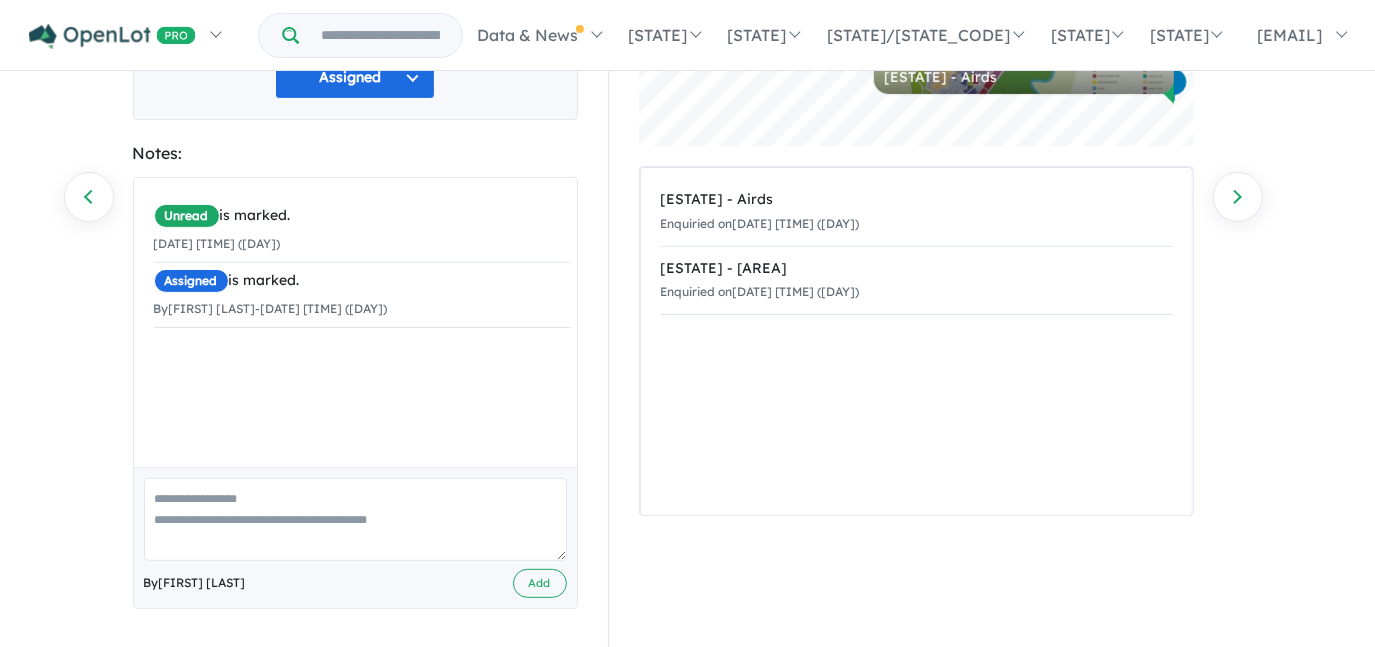 click at bounding box center [355, 519] 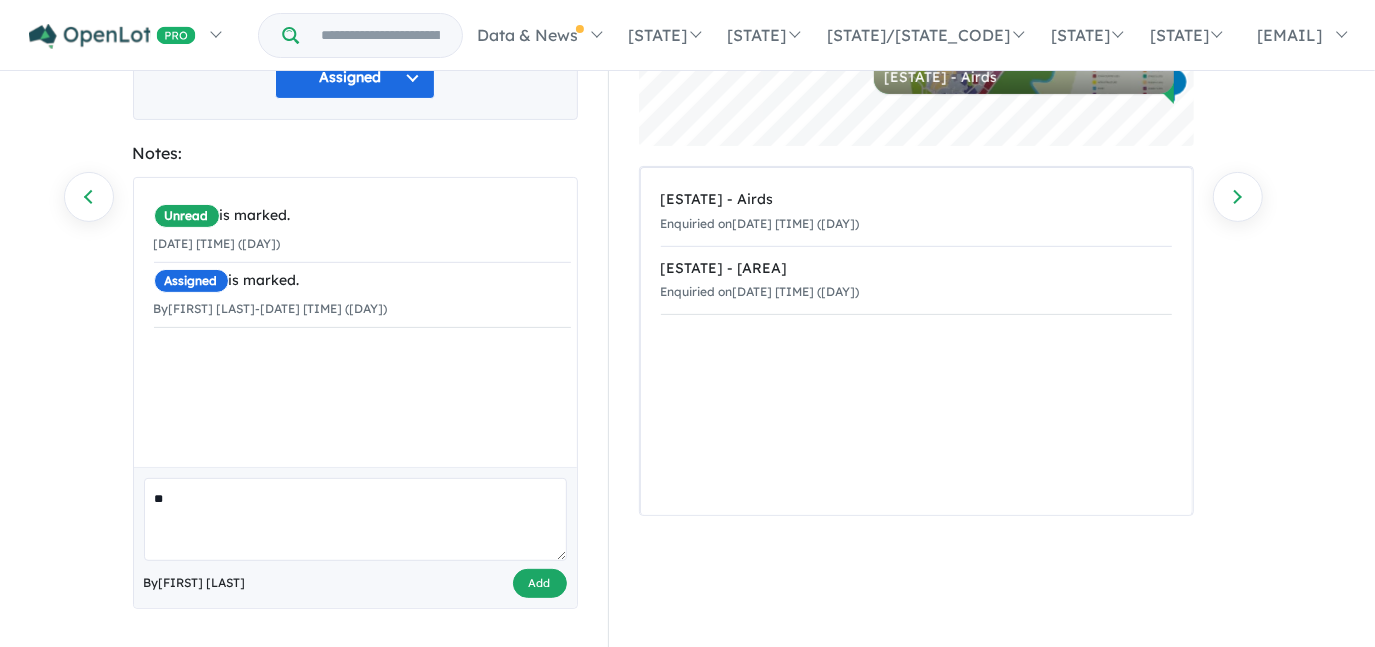 type on "**" 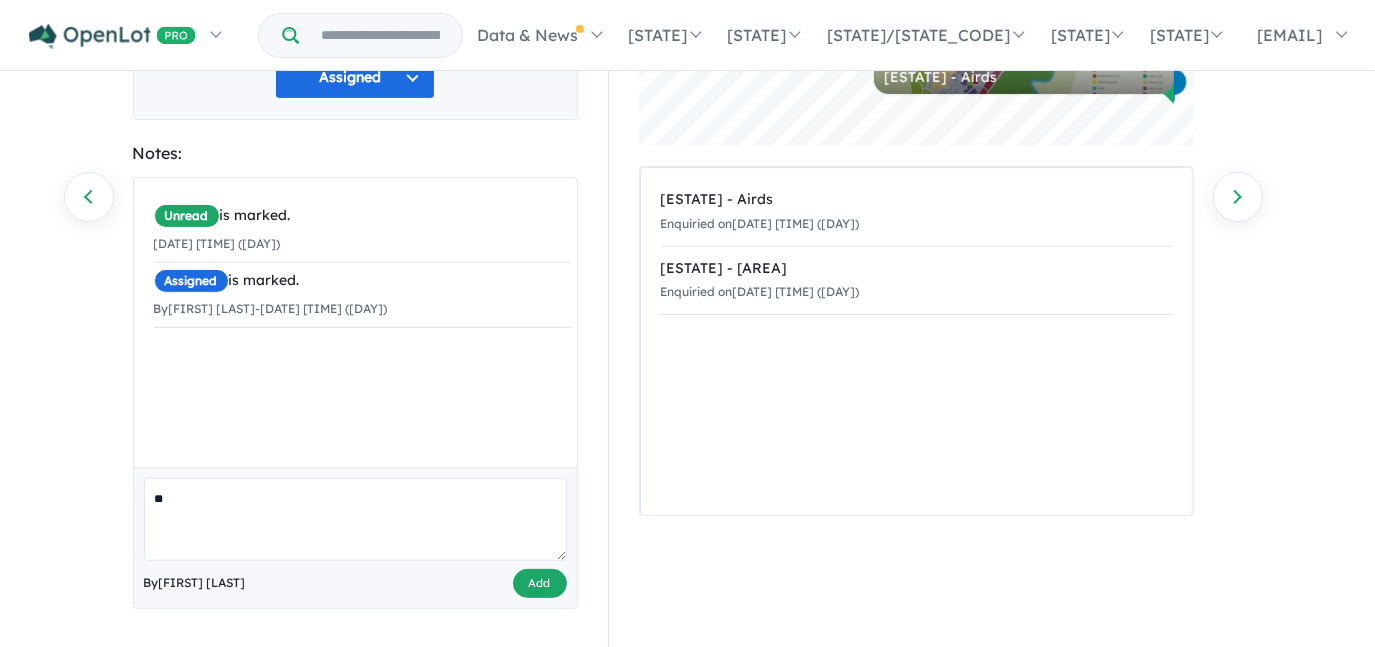 click on "Add" at bounding box center (540, 583) 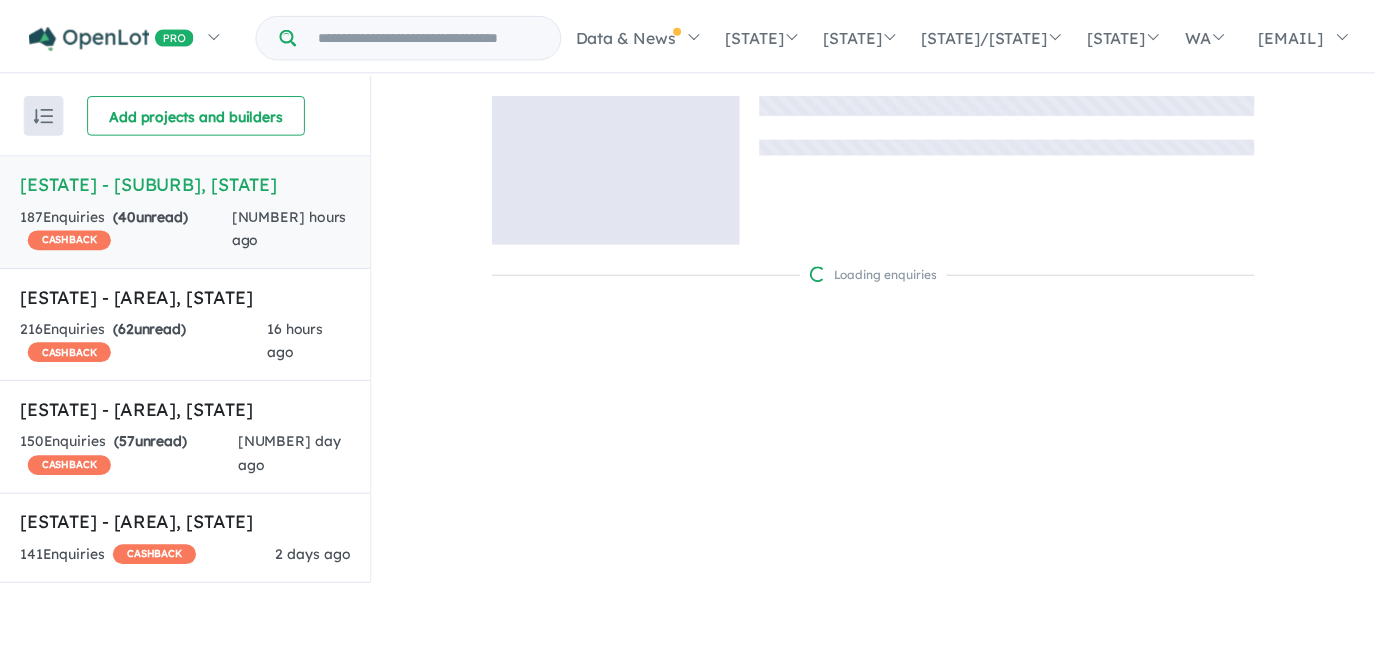 scroll, scrollTop: 2, scrollLeft: 0, axis: vertical 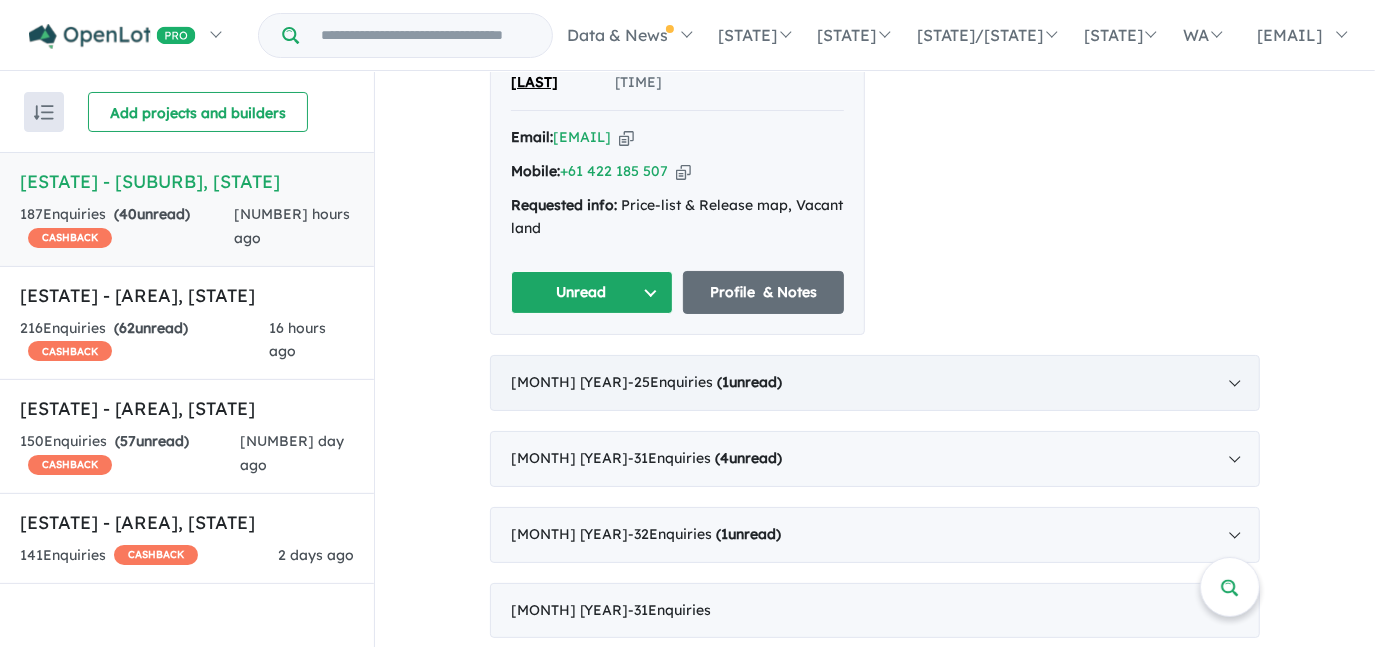 click on "June 2025  -  25  Enquir ies   ( 1  unread)" at bounding box center [875, 383] 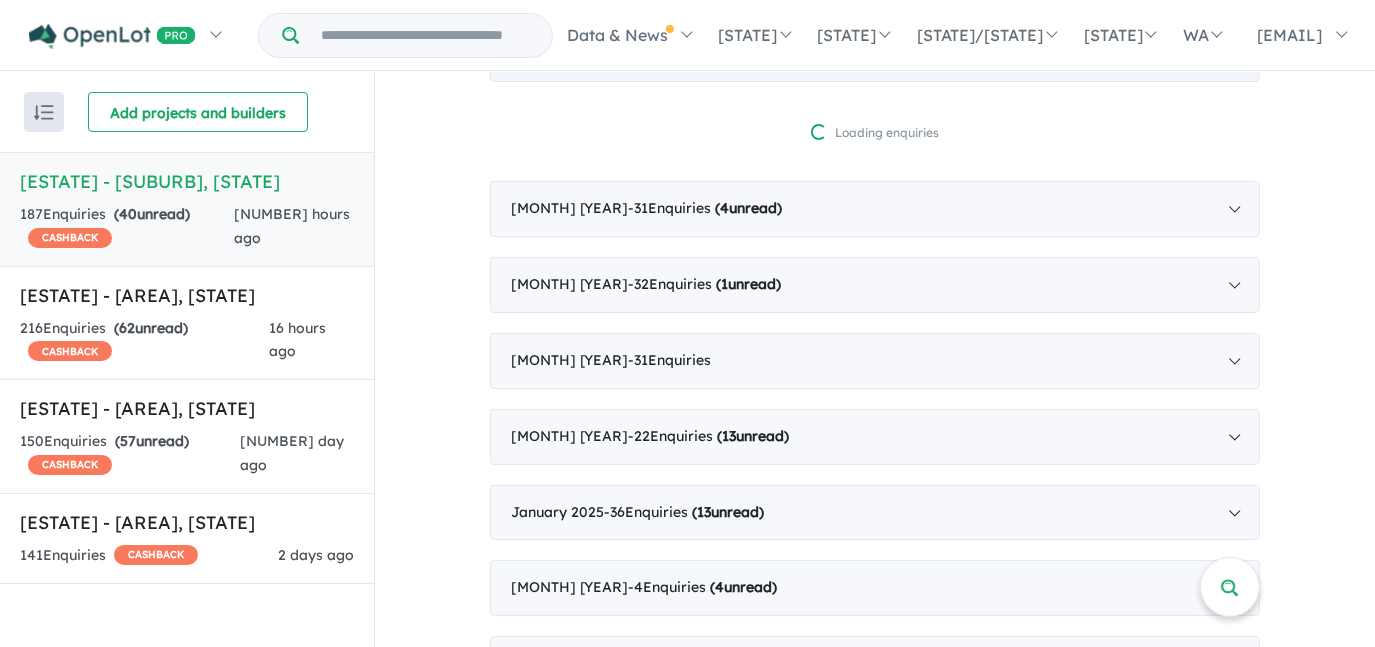 scroll, scrollTop: 0, scrollLeft: 0, axis: both 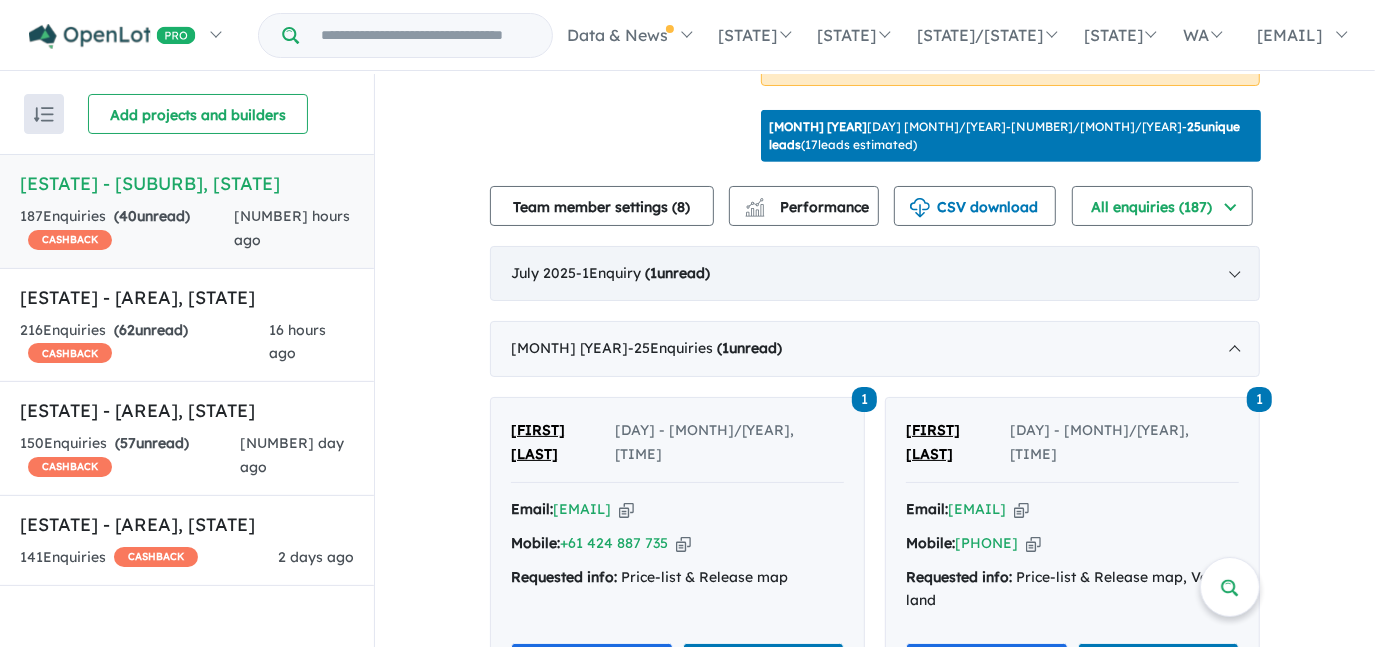 click on "( 1  unread)" at bounding box center (729, 273) 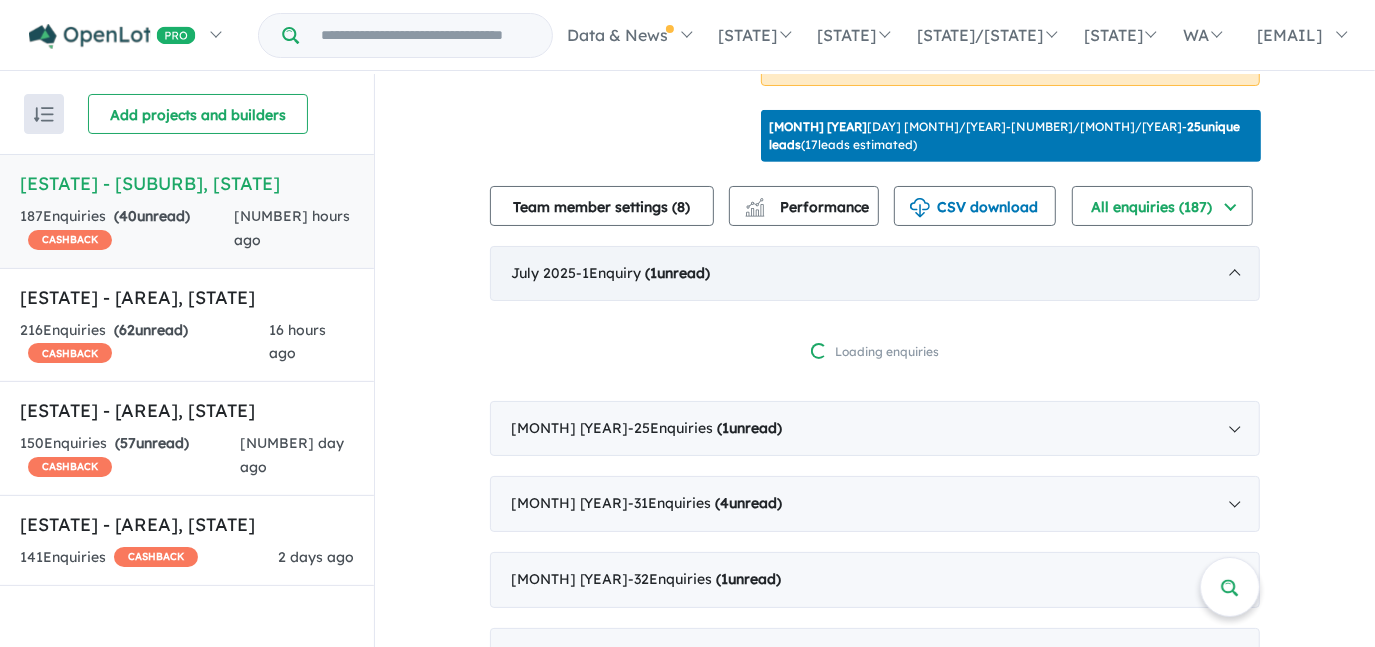 scroll, scrollTop: 2, scrollLeft: 0, axis: vertical 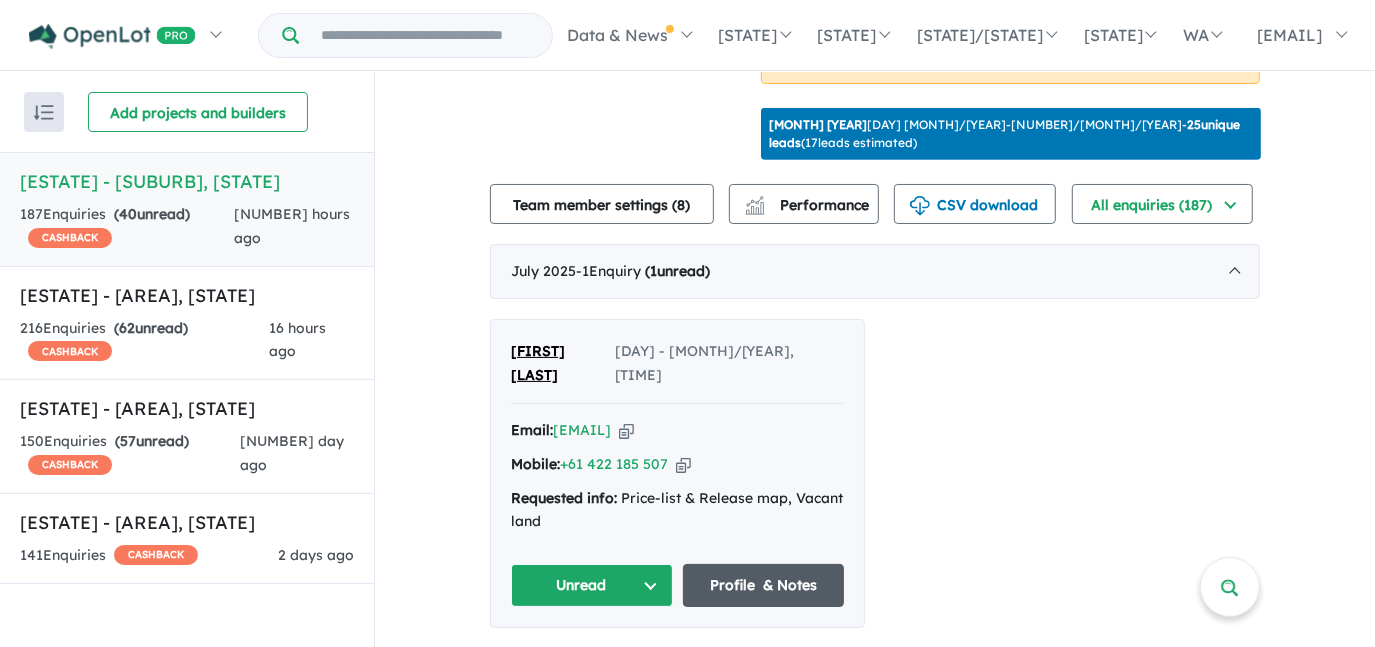 click on "Profile & Notes" at bounding box center (764, 585) 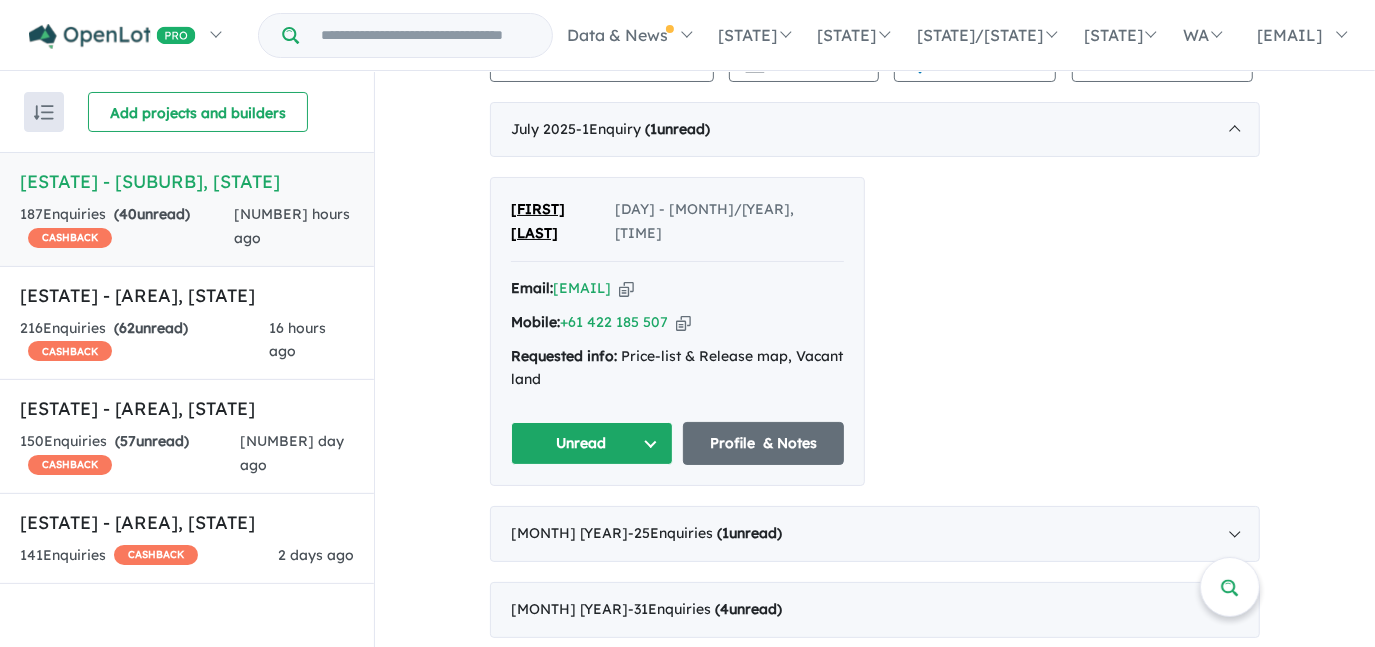 scroll, scrollTop: 797, scrollLeft: 0, axis: vertical 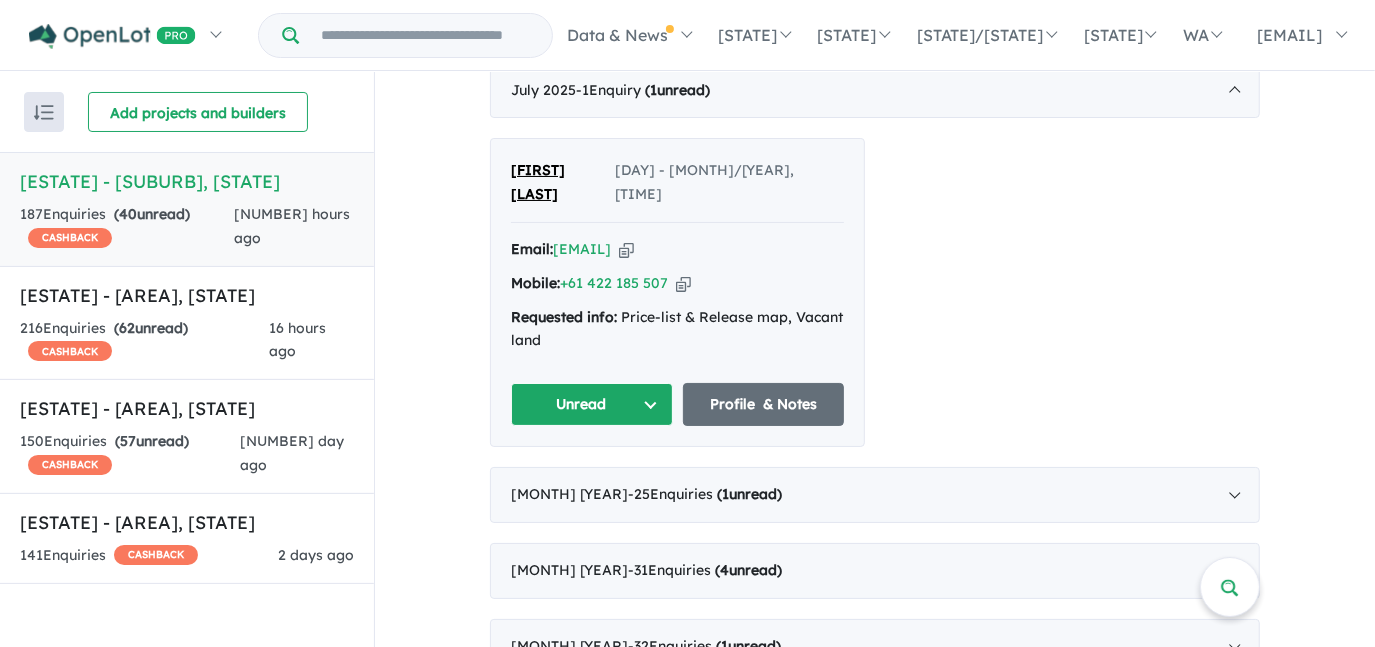 click on "Unread" at bounding box center (592, 404) 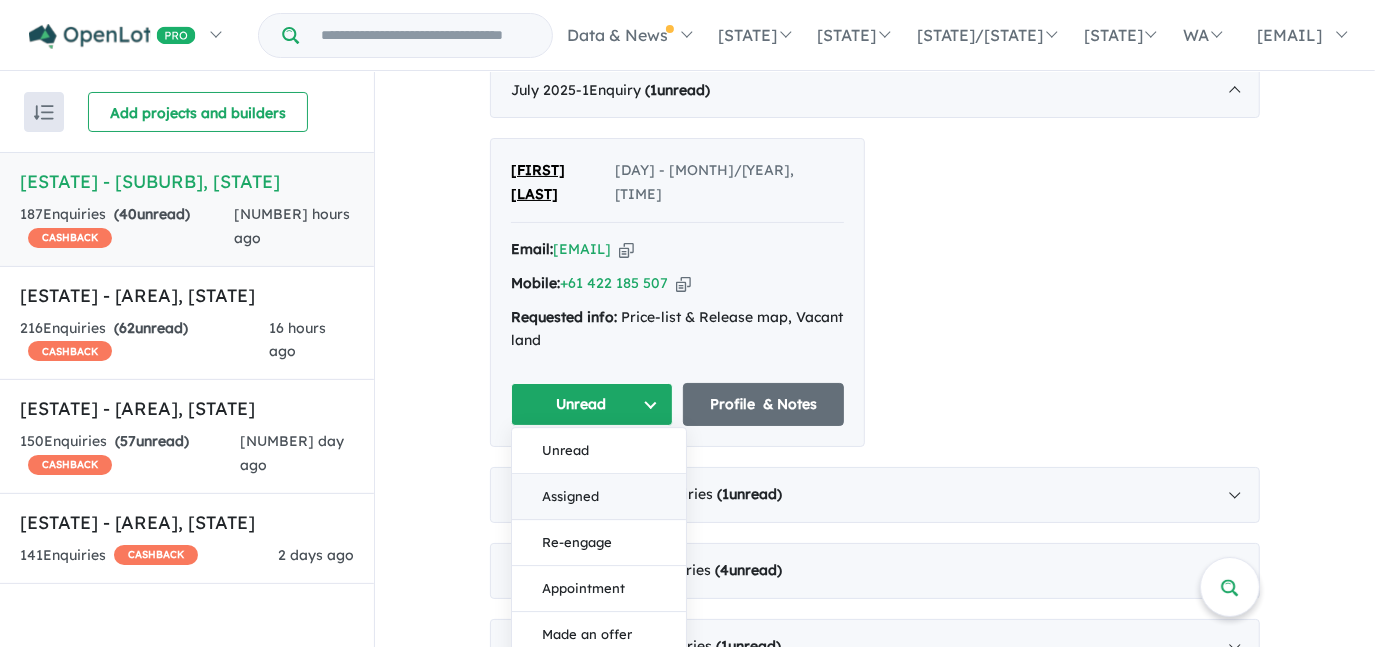 click on "Assigned" at bounding box center (599, 498) 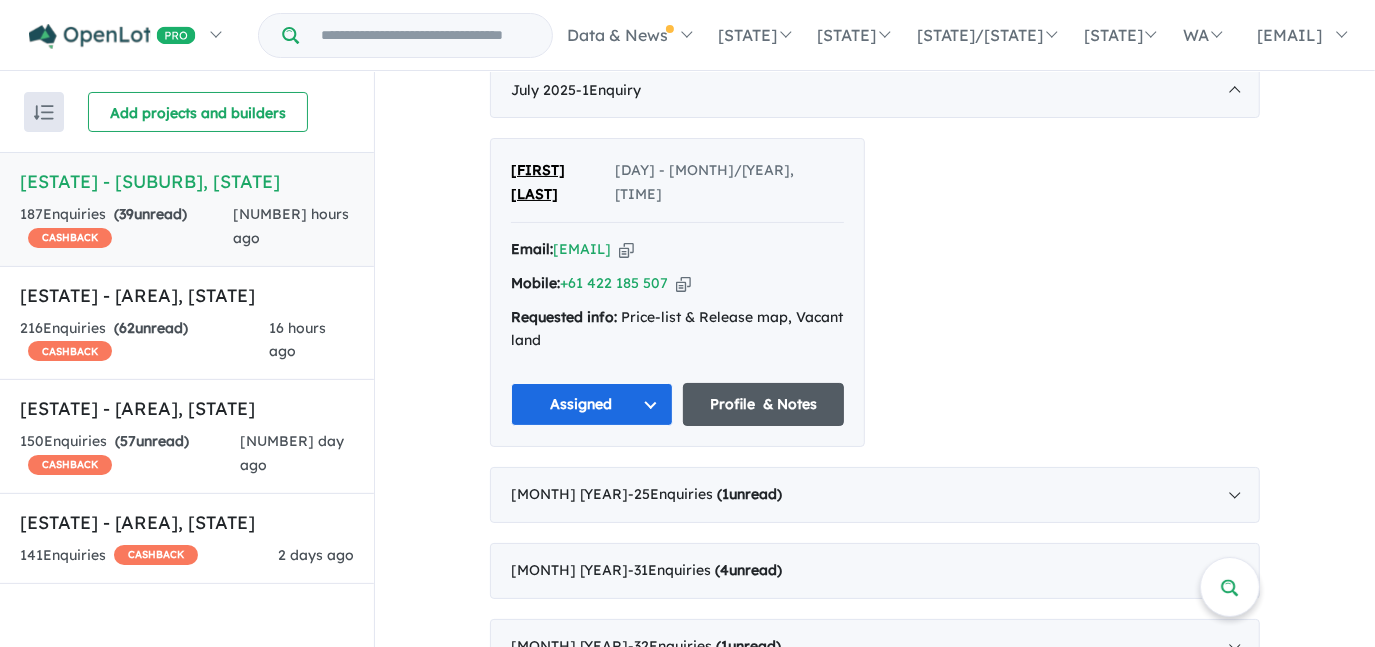click on "Profile & Notes" at bounding box center [764, 404] 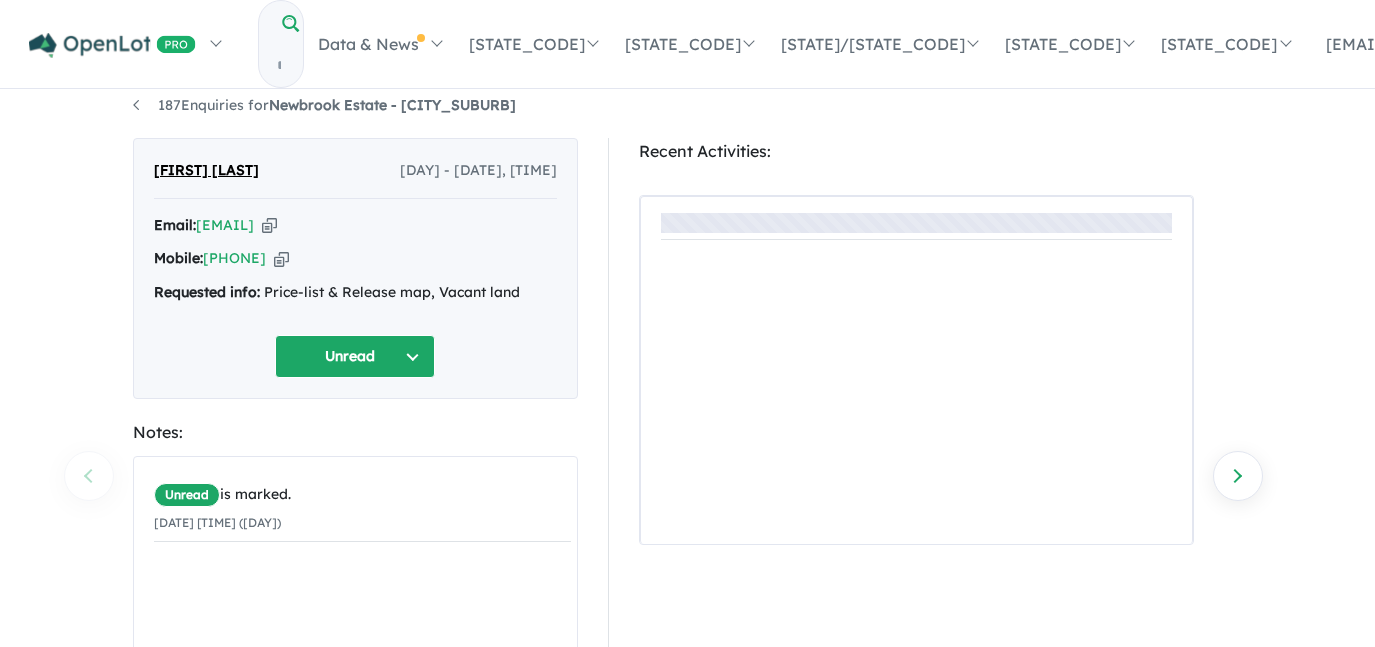 scroll, scrollTop: 0, scrollLeft: 0, axis: both 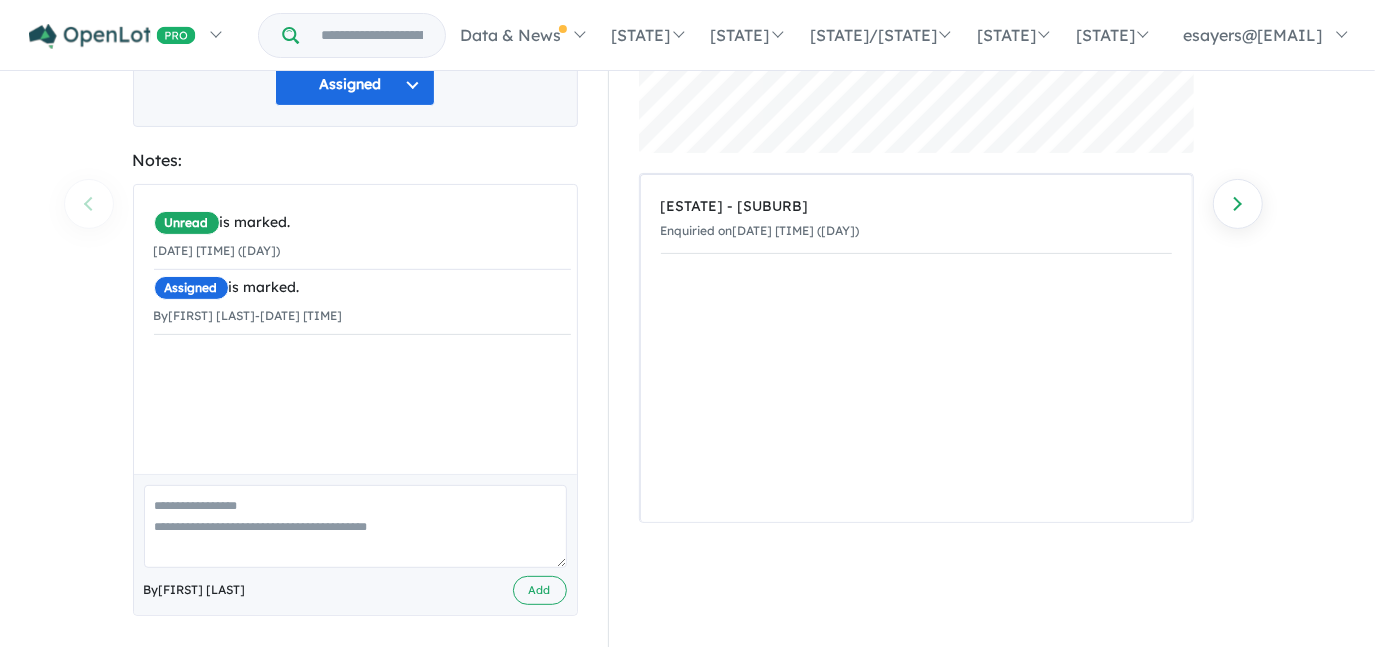 click at bounding box center (355, 526) 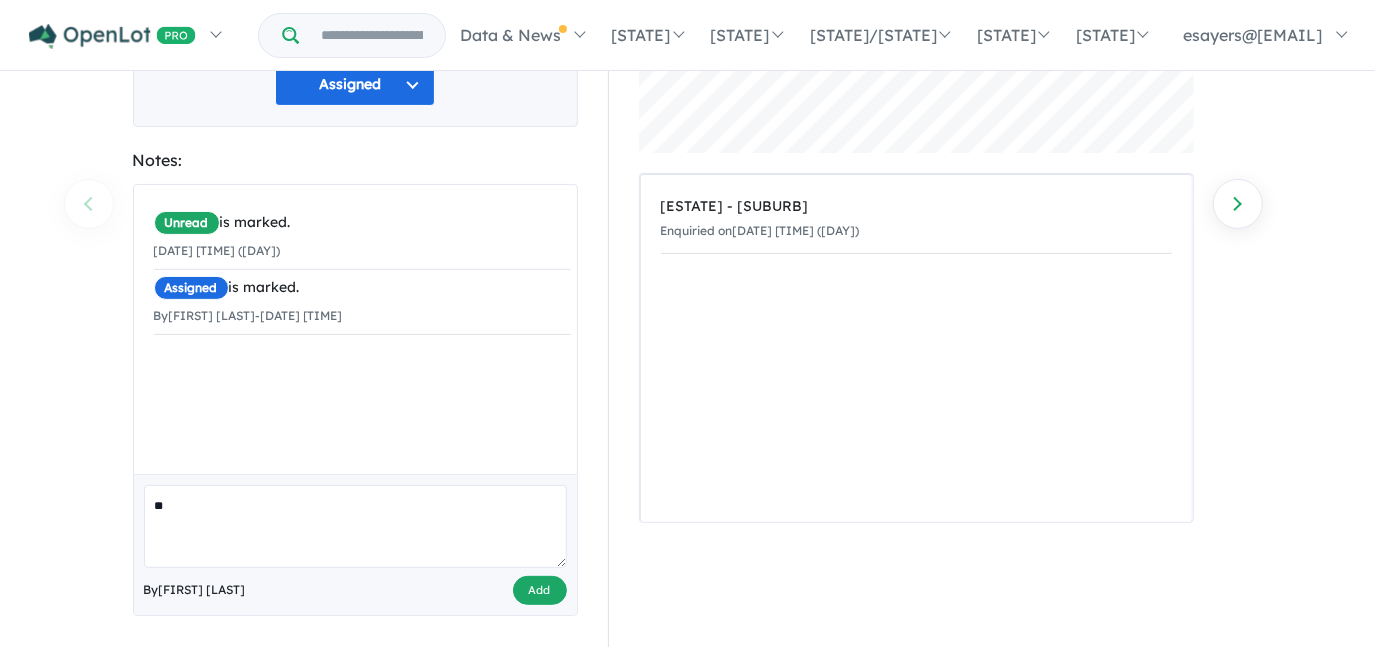 type on "**" 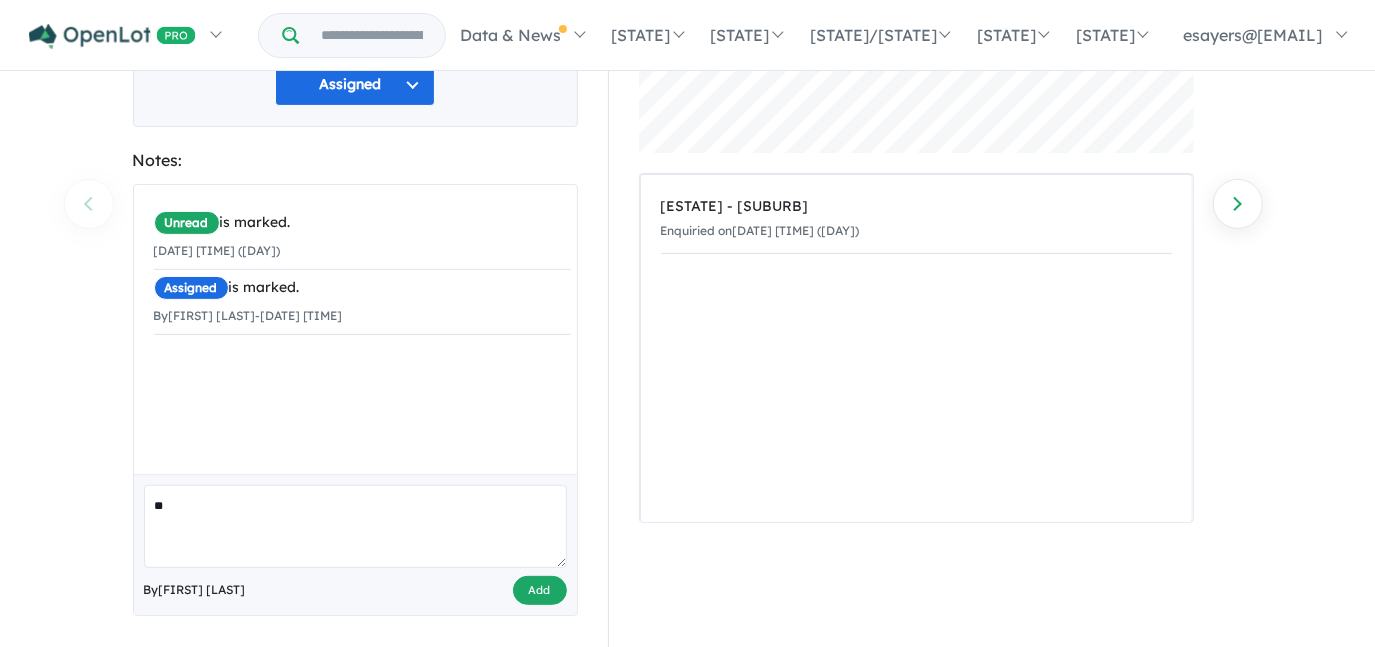 click on "Add" at bounding box center [540, 590] 